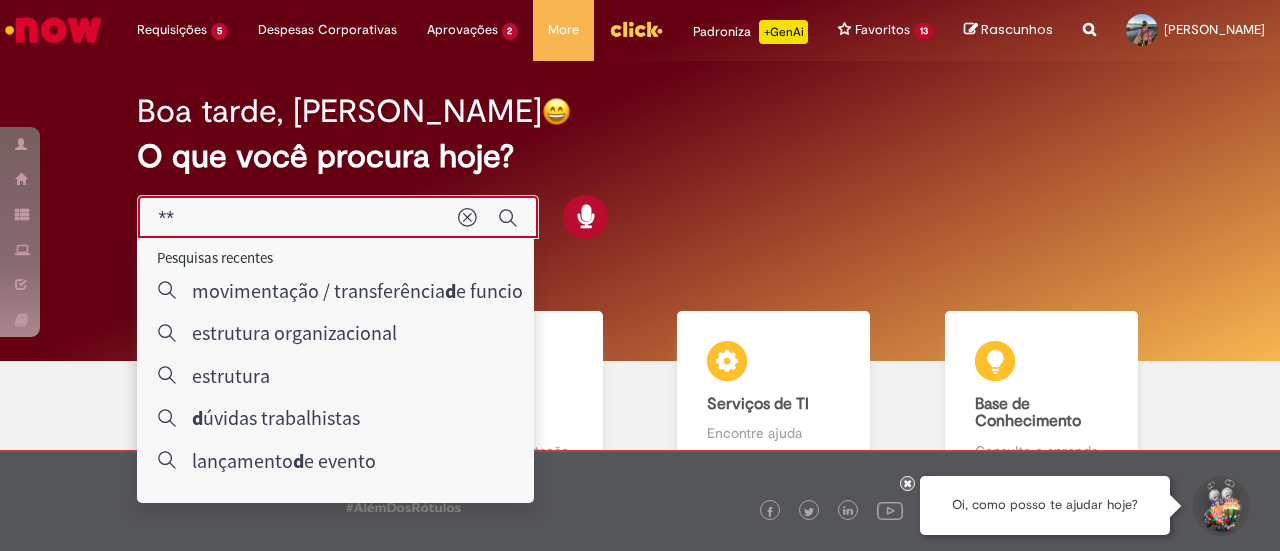 type on "*****" 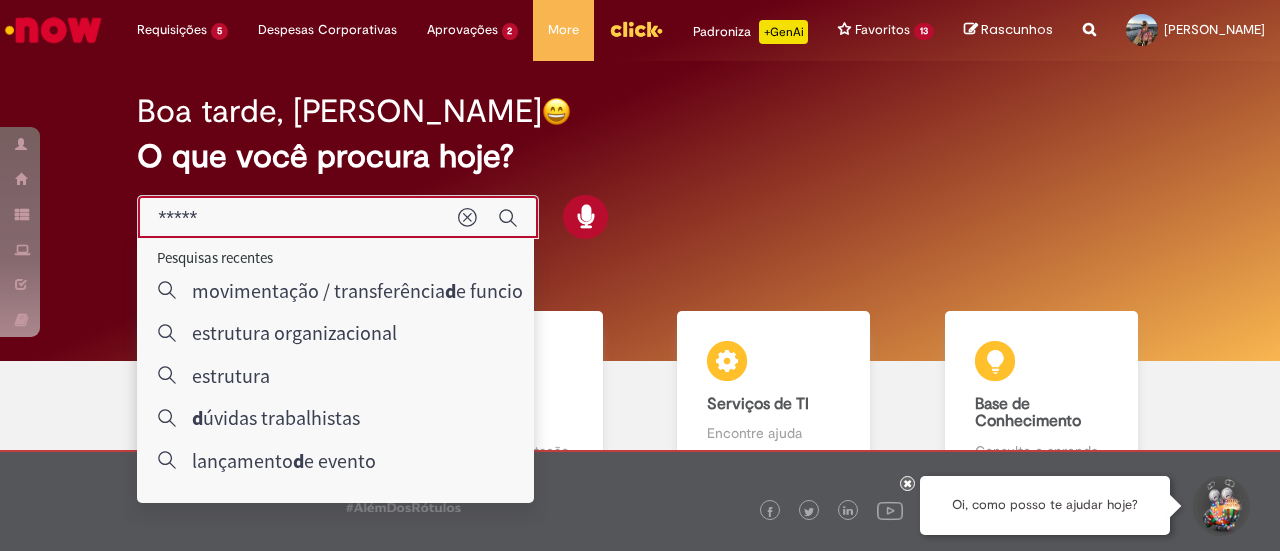 scroll, scrollTop: 0, scrollLeft: 0, axis: both 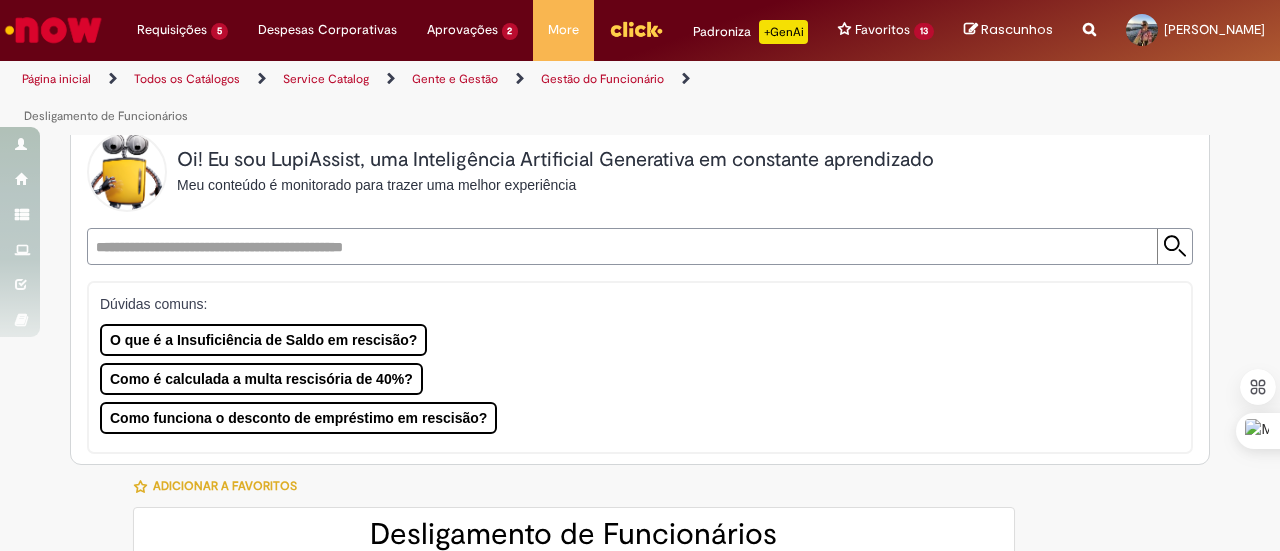 type on "********" 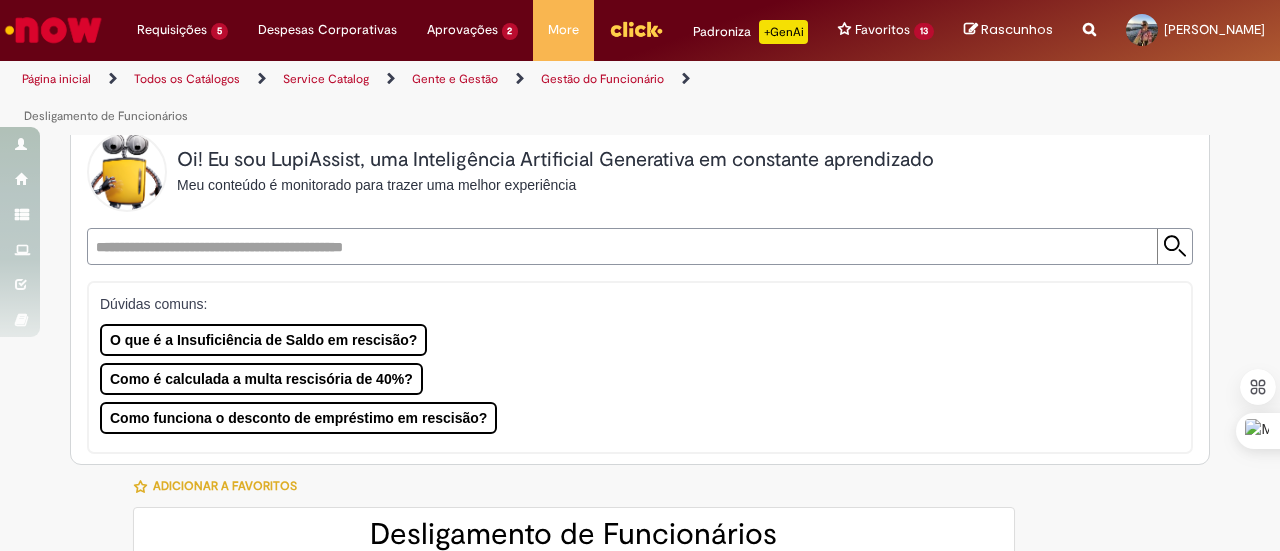 type on "**********" 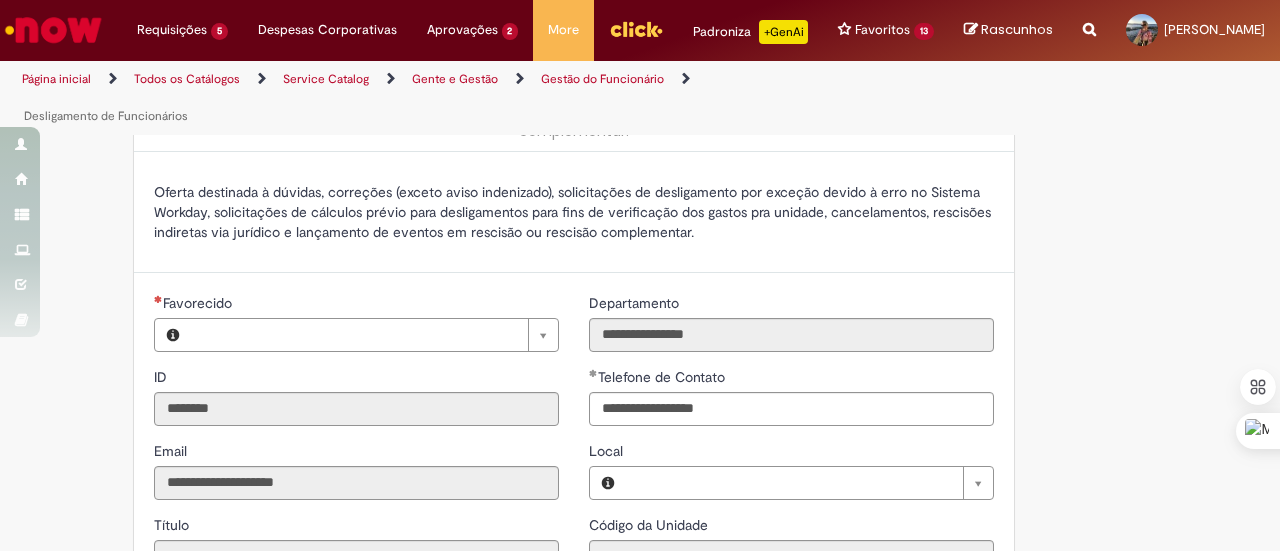 type on "**********" 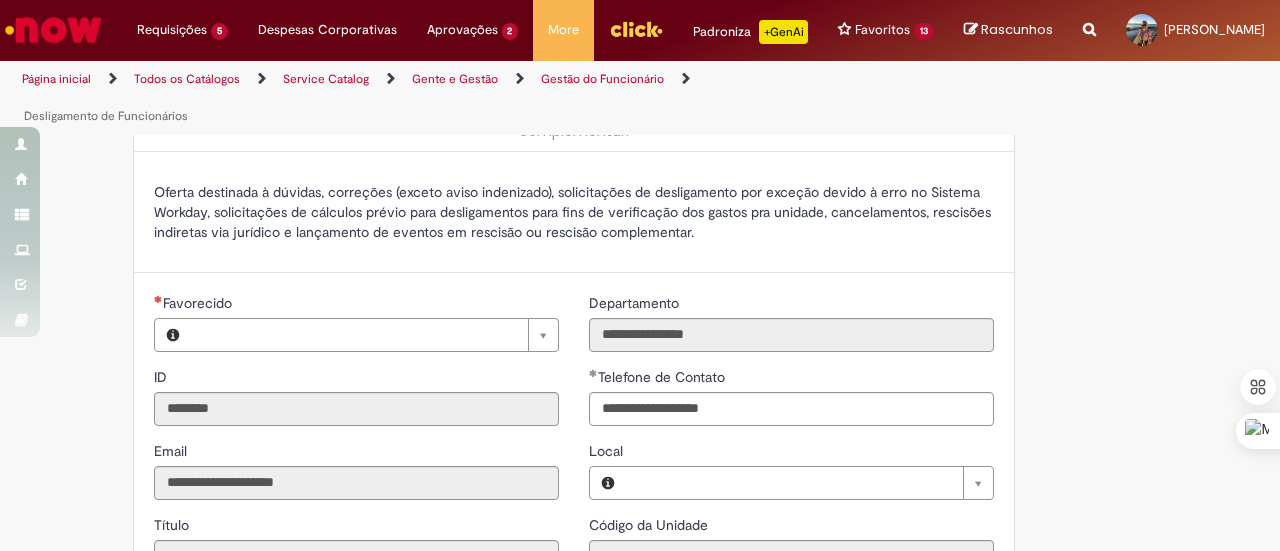 type on "**********" 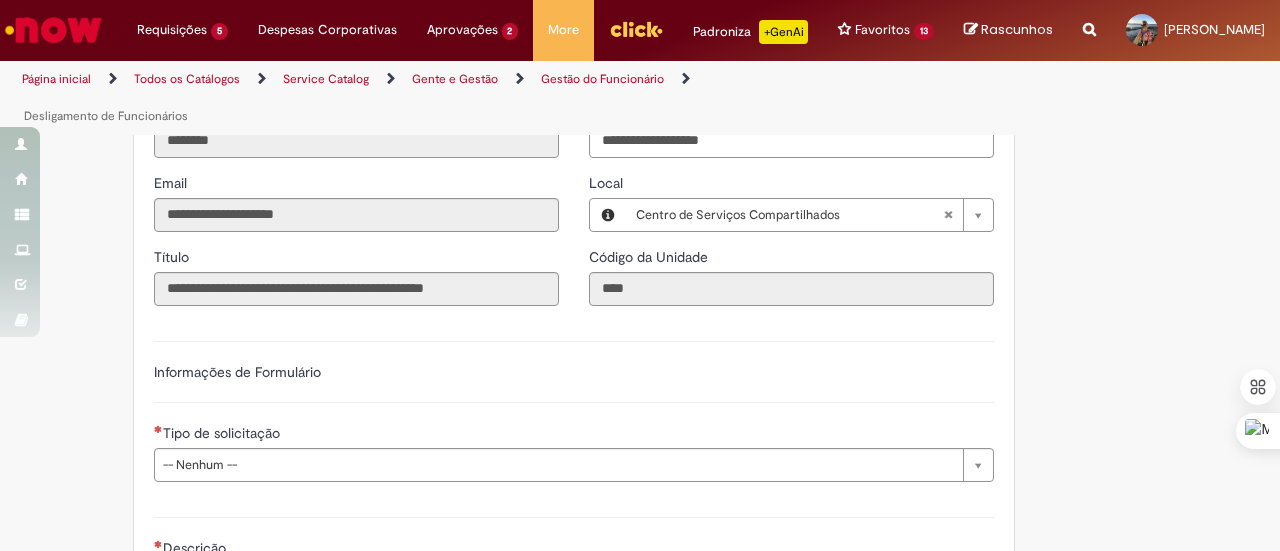 scroll, scrollTop: 900, scrollLeft: 0, axis: vertical 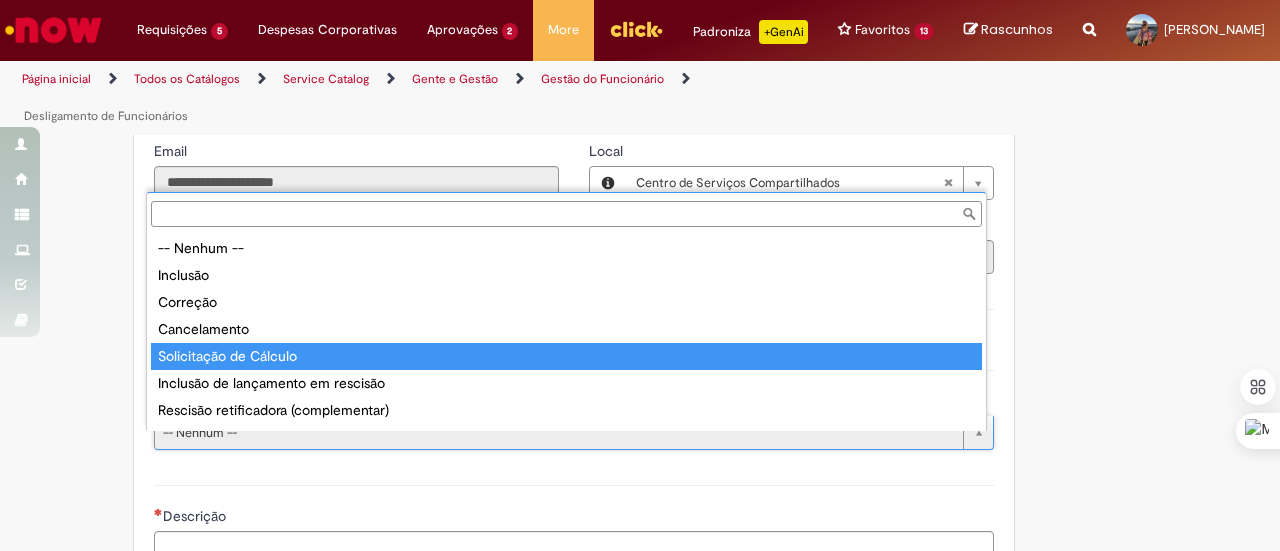 type on "**********" 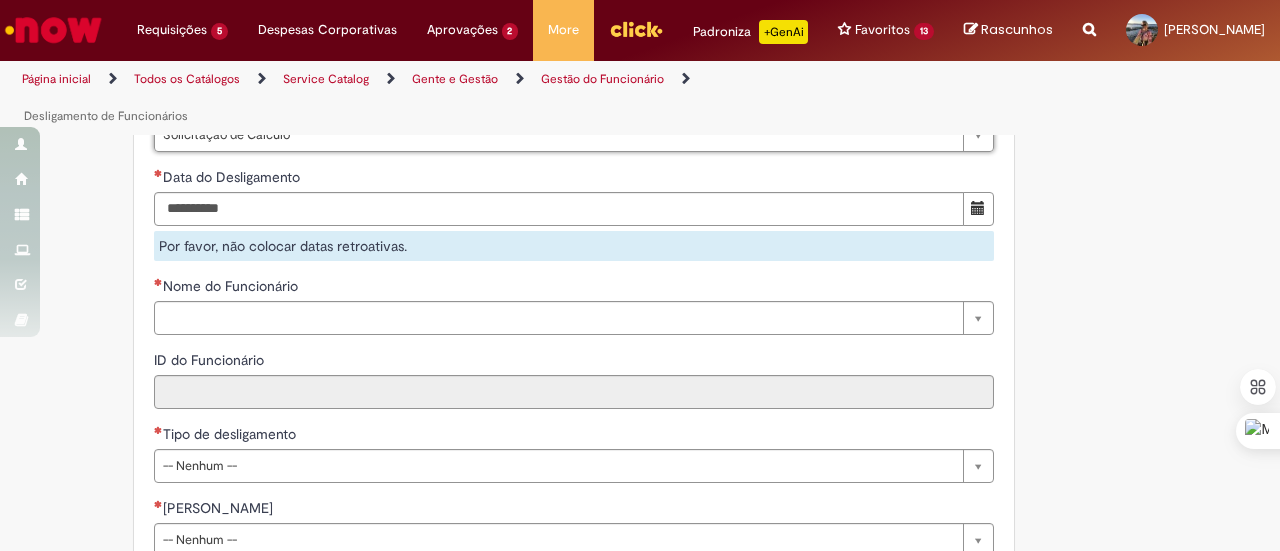 scroll, scrollTop: 1200, scrollLeft: 0, axis: vertical 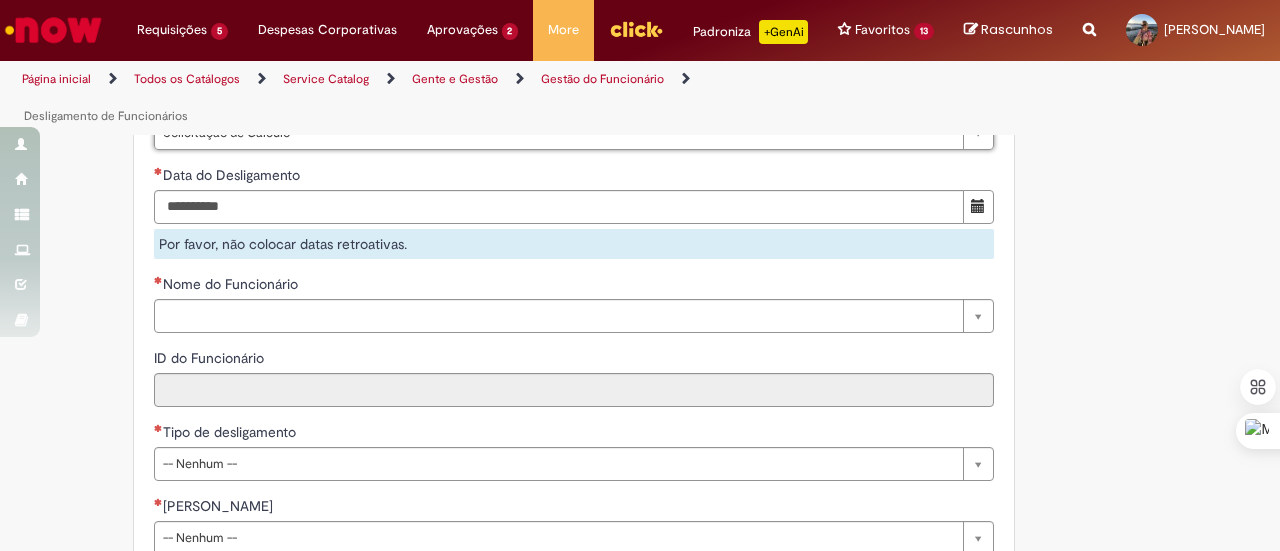 click on "Adicionar a Favoritos
Desligamento de Funcionários
Oferta destinada à dúvidas, correções (exceto aviso indenizado), solicitações de desligamento por exceção devido à erro no Sistema Workday, solicitações de cálculos prévio para desligamentos para fins de verificação dos gastos pra unidade, cancelamentos, rescisões indiretas via jurídico e lançamento de eventos em rescisão ou rescisão complementar.
Oferta destinada à dúvidas, correções (exceto aviso indenizado), solicitações de desligamento por exceção devido à erro no Sistema Workday, solicitações de cálculos prévio para desligamentos para fins de verificação dos gastos pra unidade, cancelamentos, rescisões indiretas via jurídico e lançamento de eventos em rescisão ou rescisão complementar.
Country Code ** Favorecido     Gabriela Cerutti Ferreira" at bounding box center (640, 263) 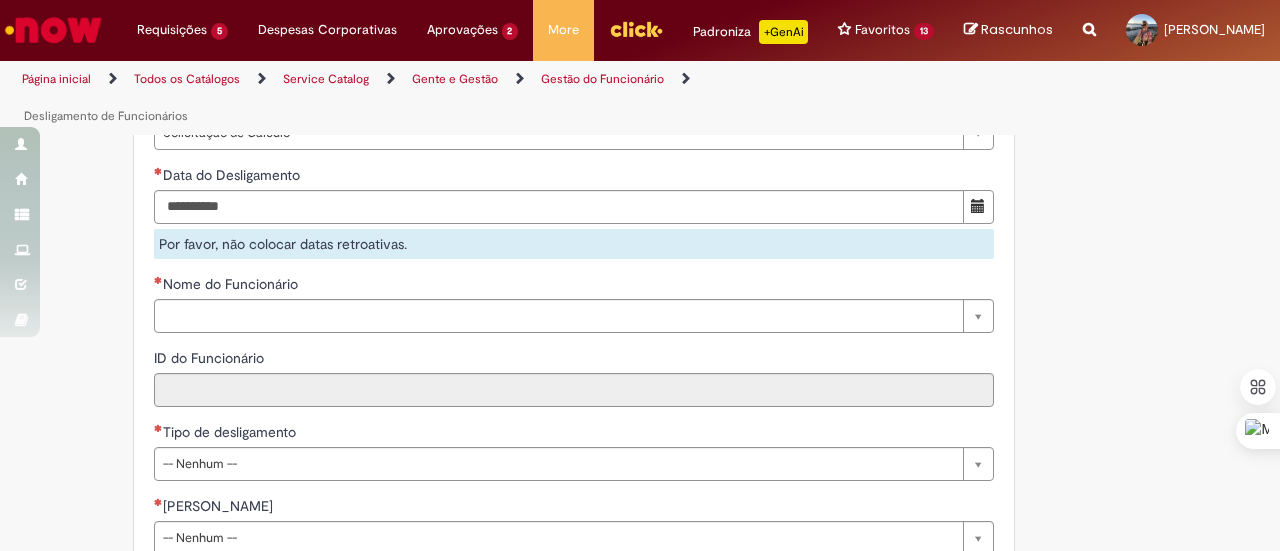 scroll, scrollTop: 1100, scrollLeft: 0, axis: vertical 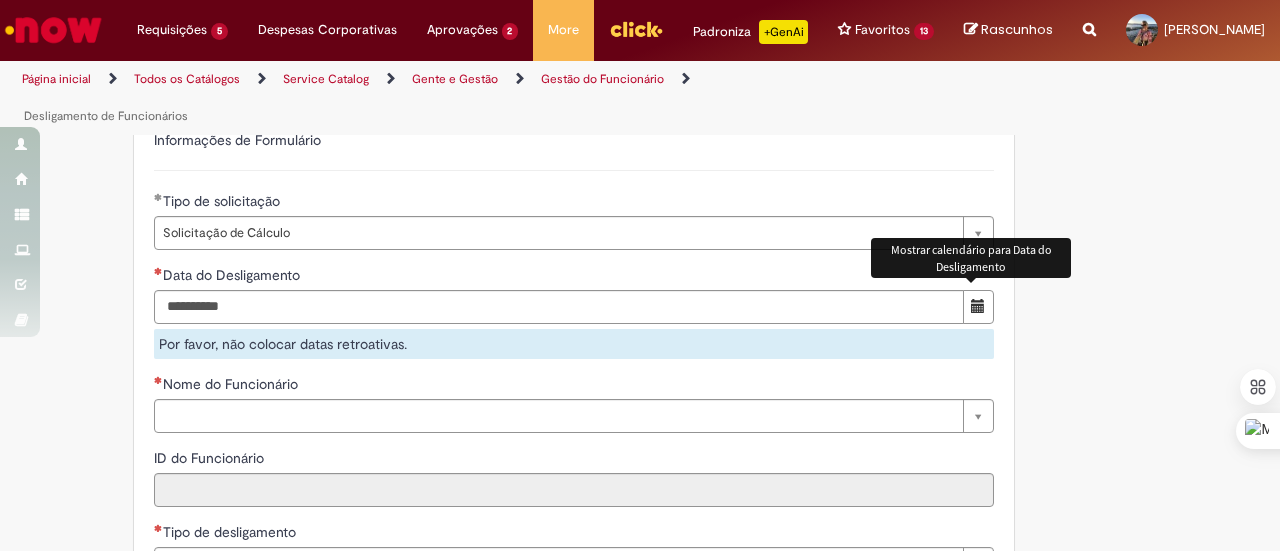 click at bounding box center [978, 306] 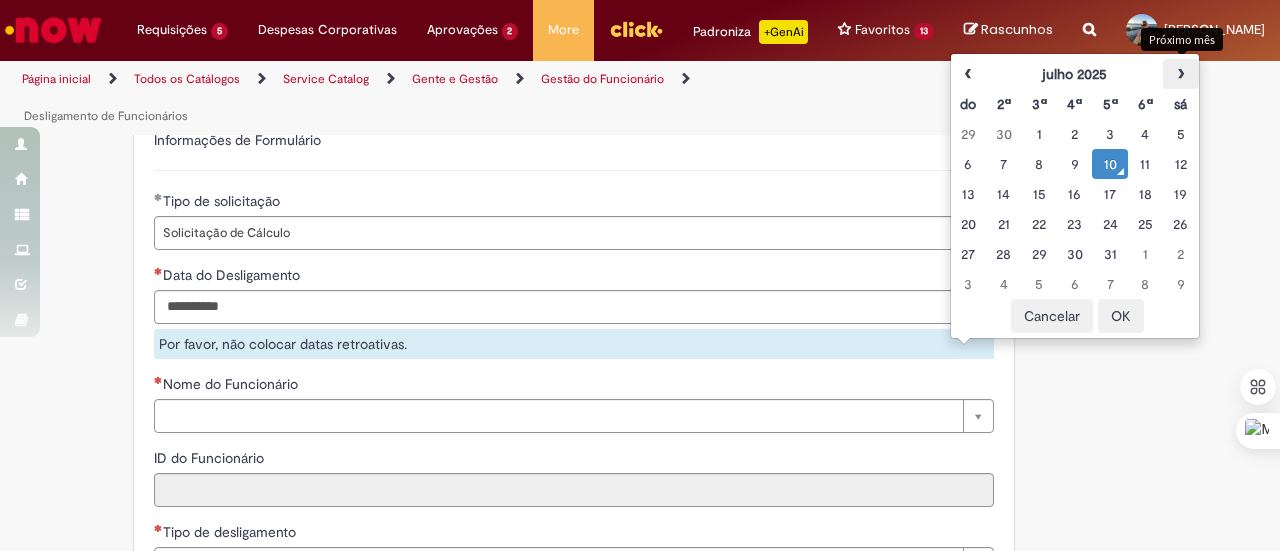 click on "›" at bounding box center [1180, 74] 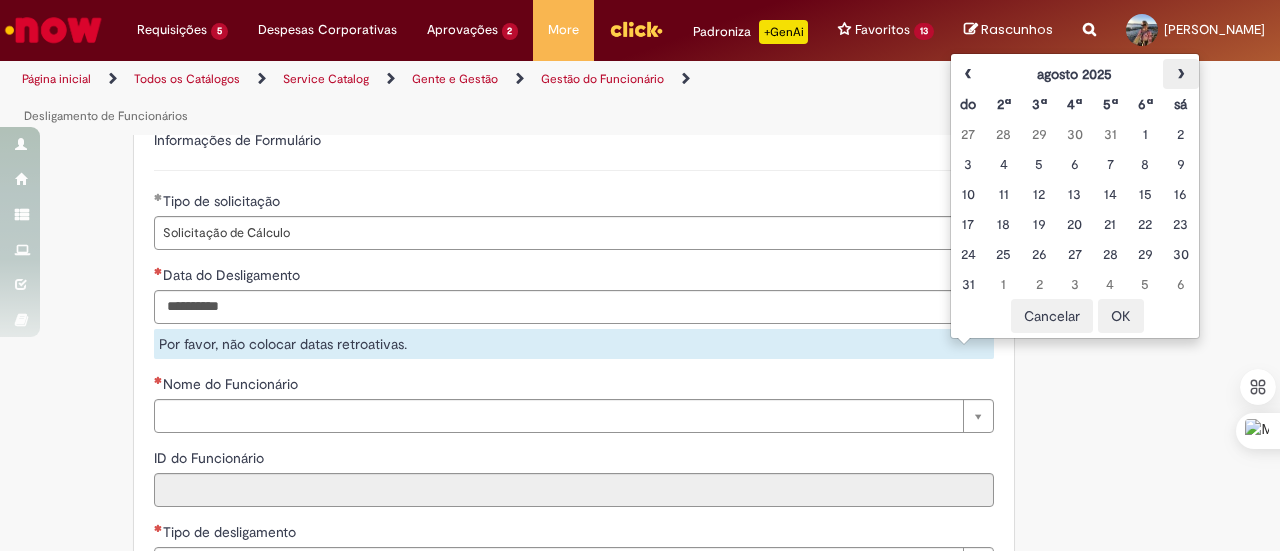 click on "›" at bounding box center (1180, 74) 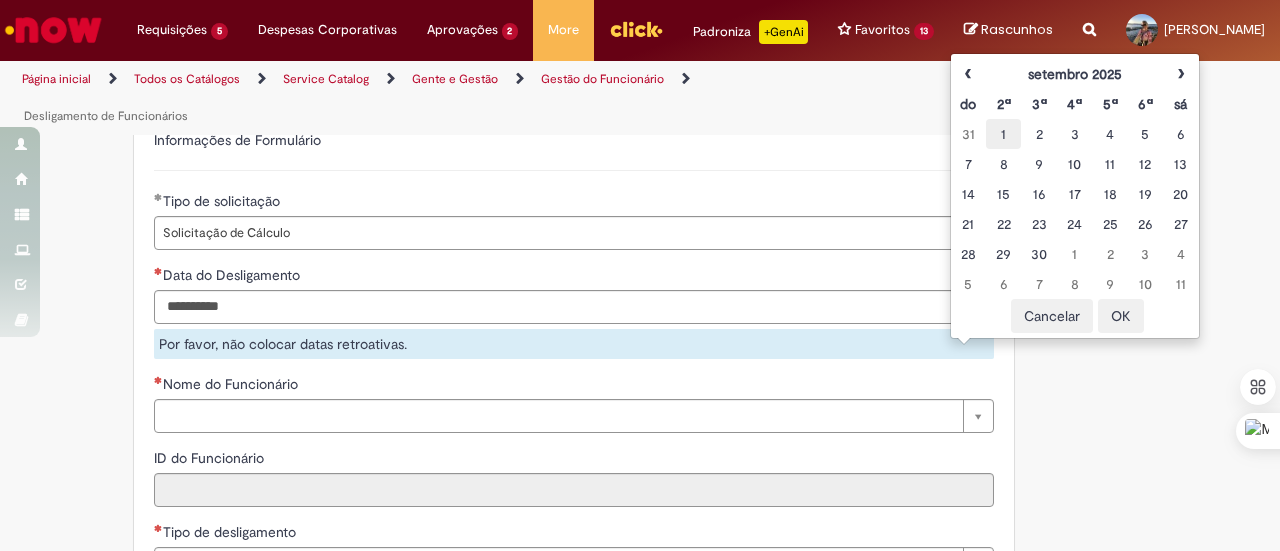 click on "1" at bounding box center [1003, 134] 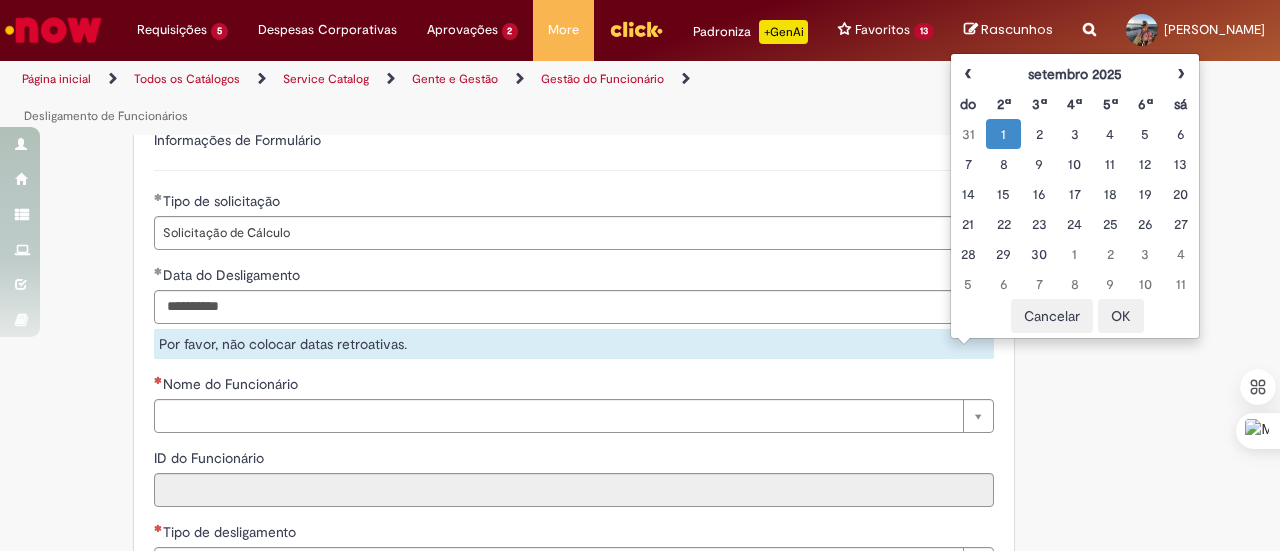 click on "Adicionar a Favoritos
Desligamento de Funcionários
Oferta destinada à dúvidas, correções (exceto aviso indenizado), solicitações de desligamento por exceção devido à erro no Sistema Workday, solicitações de cálculos prévio para desligamentos para fins de verificação dos gastos pra unidade, cancelamentos, rescisões indiretas via jurídico e lançamento de eventos em rescisão ou rescisão complementar.
Oferta destinada à dúvidas, correções (exceto aviso indenizado), solicitações de desligamento por exceção devido à erro no Sistema Workday, solicitações de cálculos prévio para desligamentos para fins de verificação dos gastos pra unidade, cancelamentos, rescisões indiretas via jurídico e lançamento de eventos em rescisão ou rescisão complementar.
Country Code ** Favorecido     Gabriela Cerutti Ferreira" at bounding box center [640, 363] 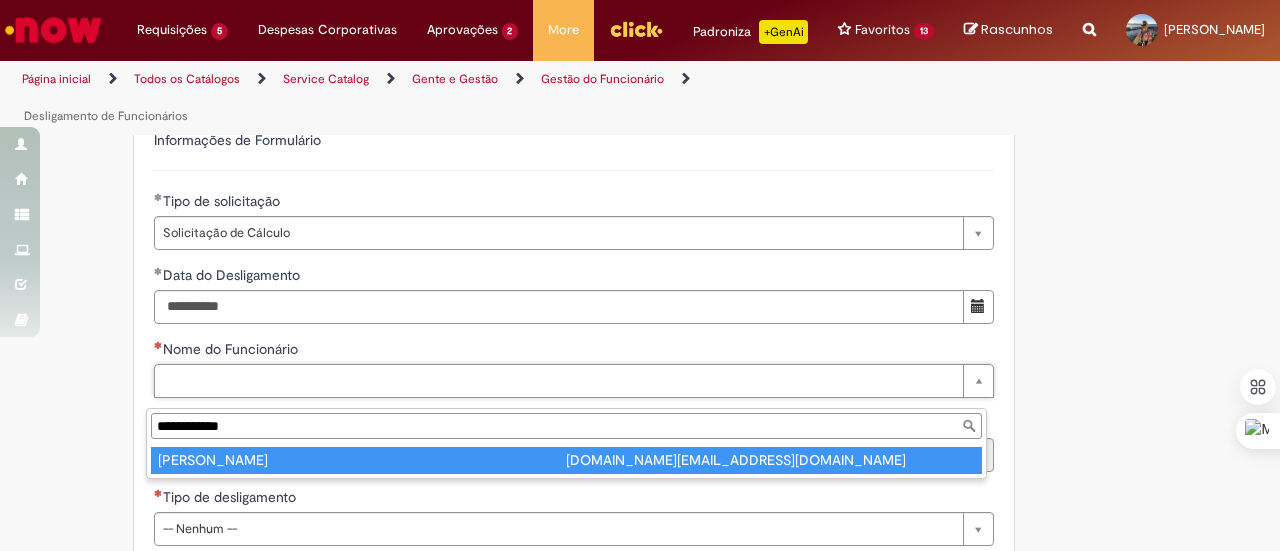 drag, startPoint x: 282, startPoint y: 428, endPoint x: 107, endPoint y: 421, distance: 175.13994 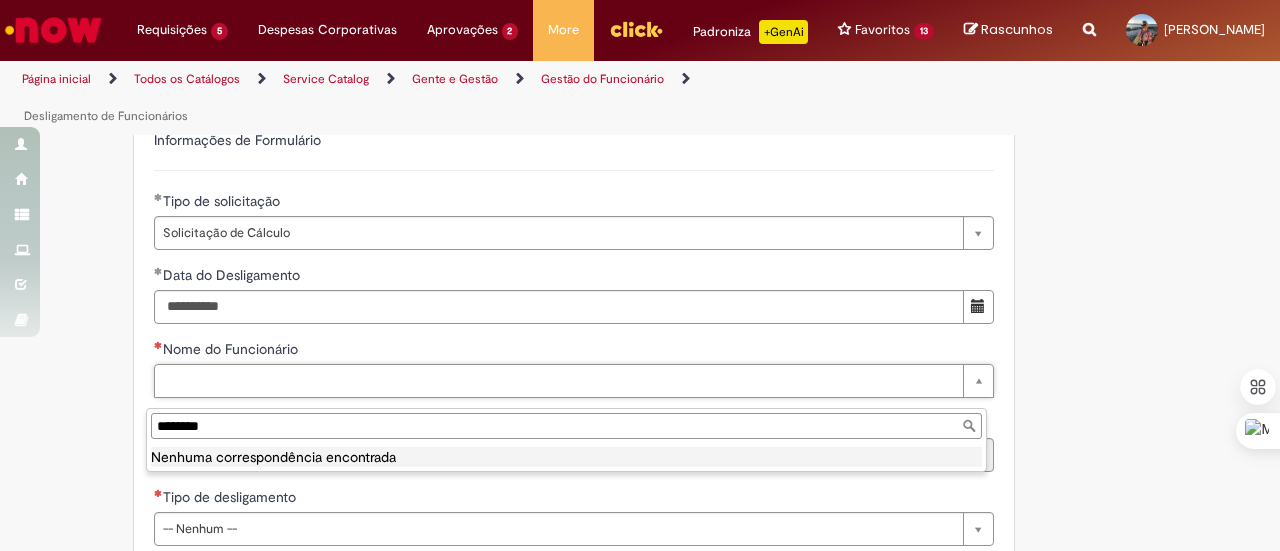 drag, startPoint x: 264, startPoint y: 430, endPoint x: 110, endPoint y: 420, distance: 154.32434 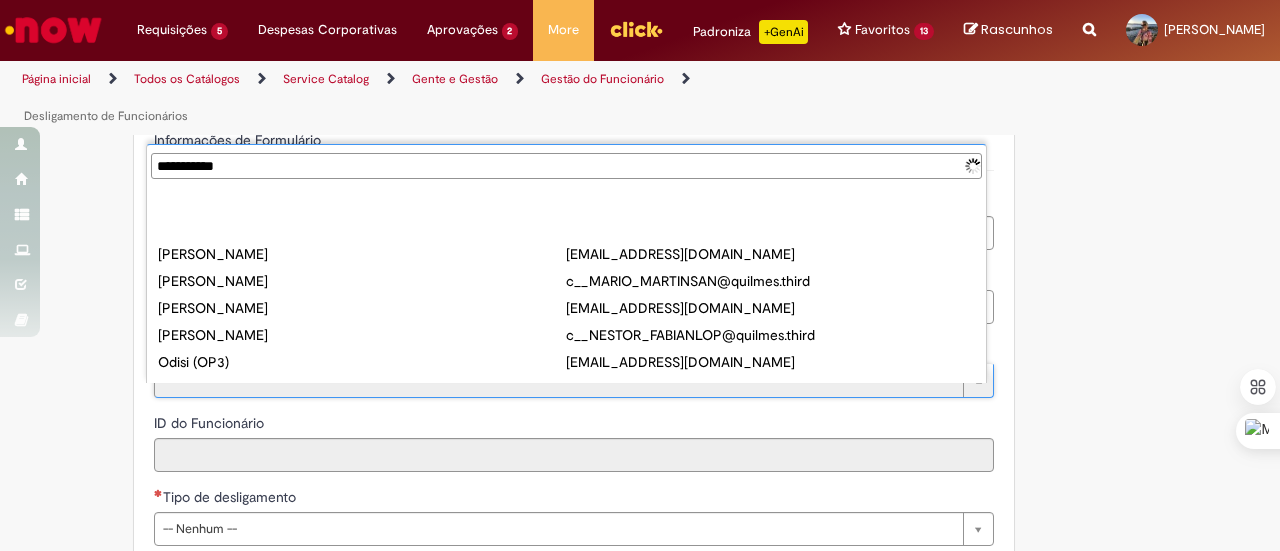 type on "**********" 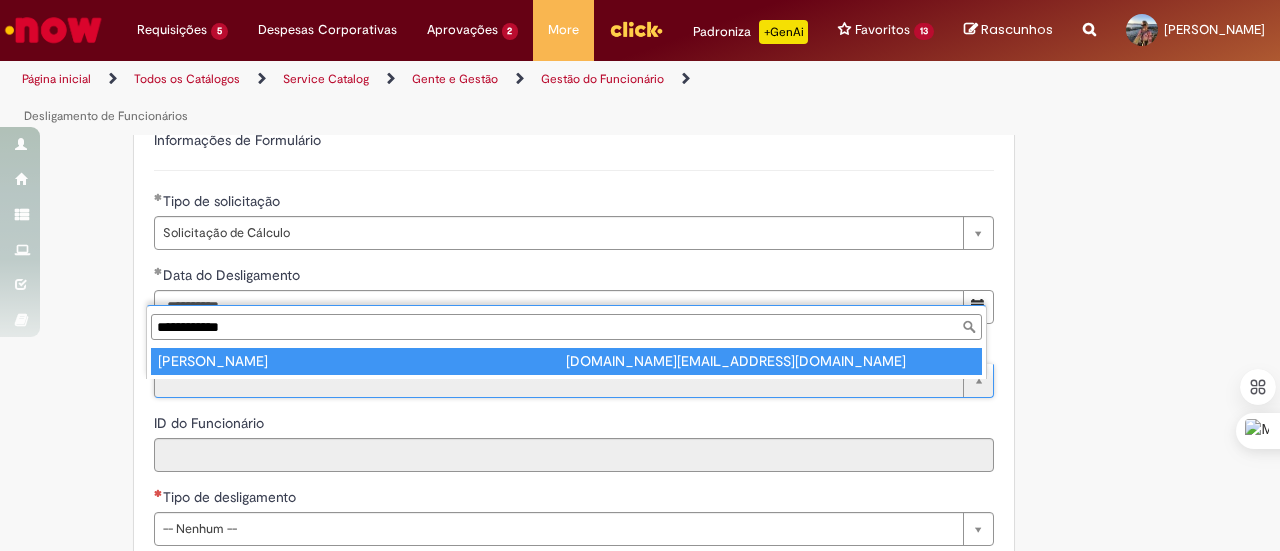 type on "**********" 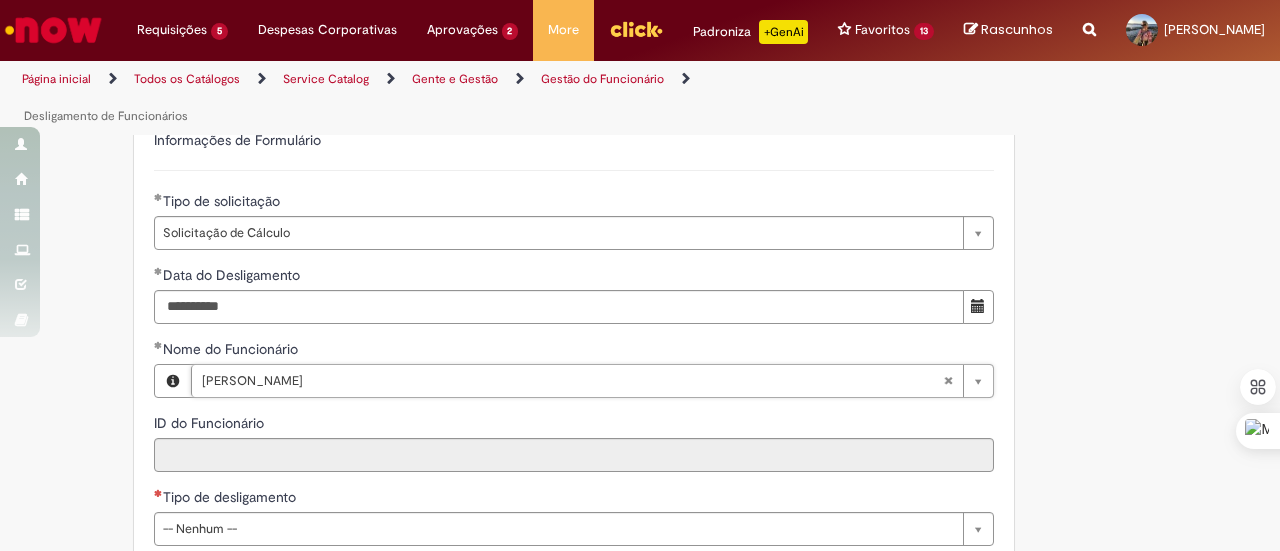 type on "********" 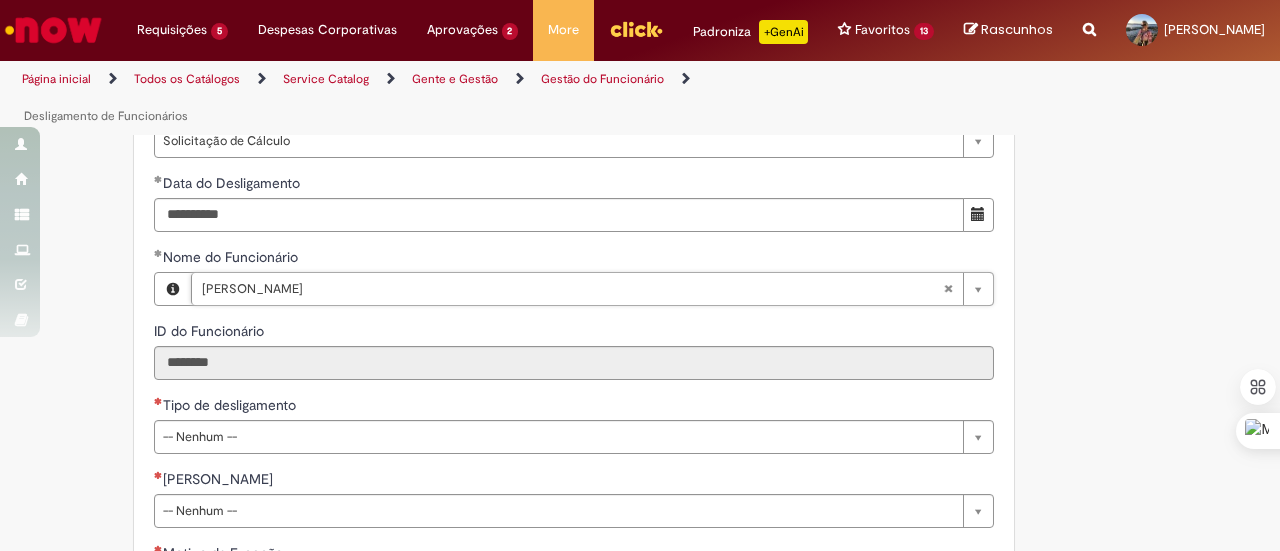 scroll, scrollTop: 1300, scrollLeft: 0, axis: vertical 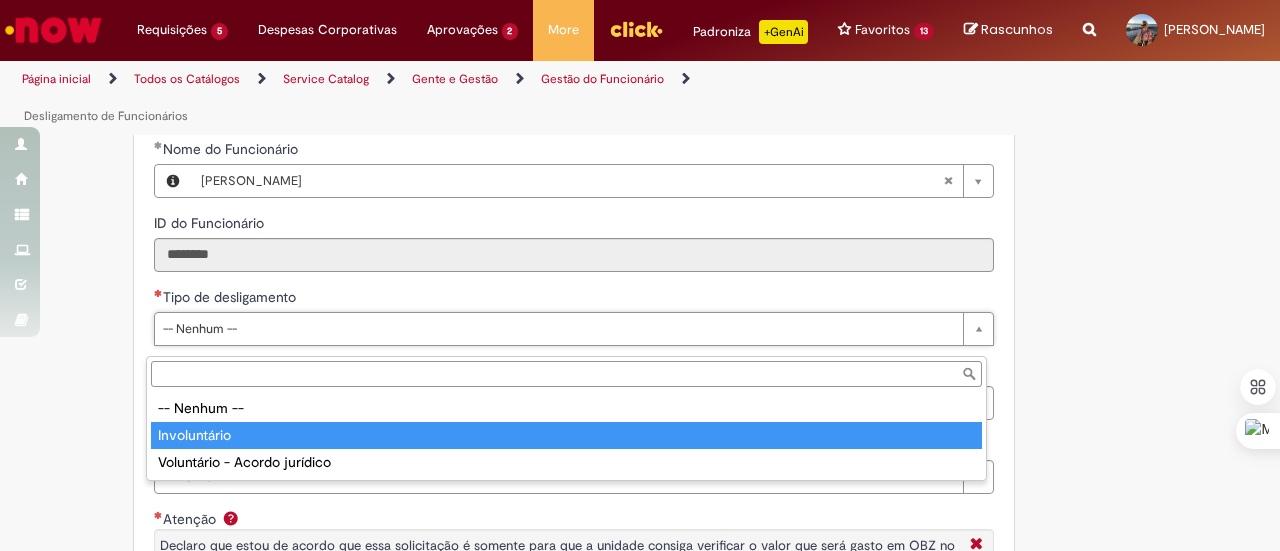 type on "**********" 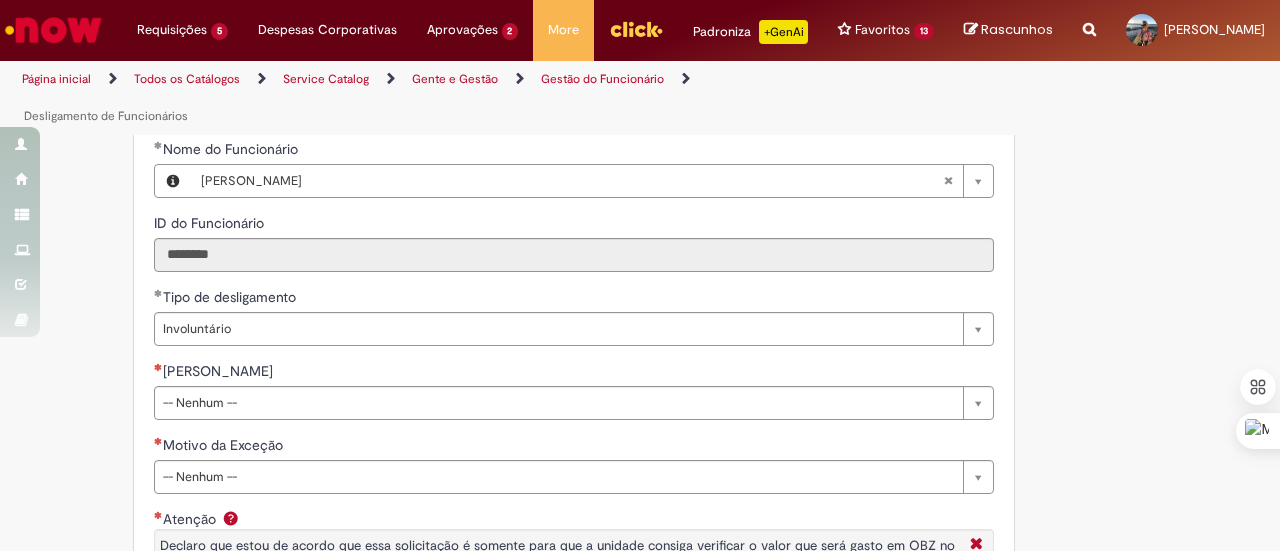 click on "Aviso Prévio" at bounding box center [574, 373] 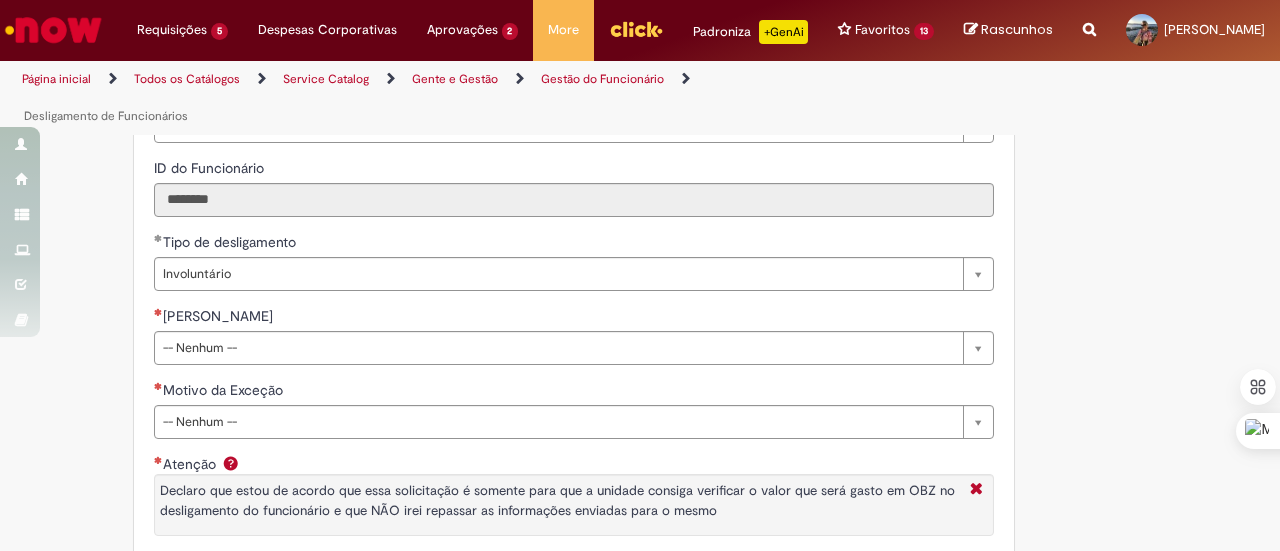 scroll, scrollTop: 1400, scrollLeft: 0, axis: vertical 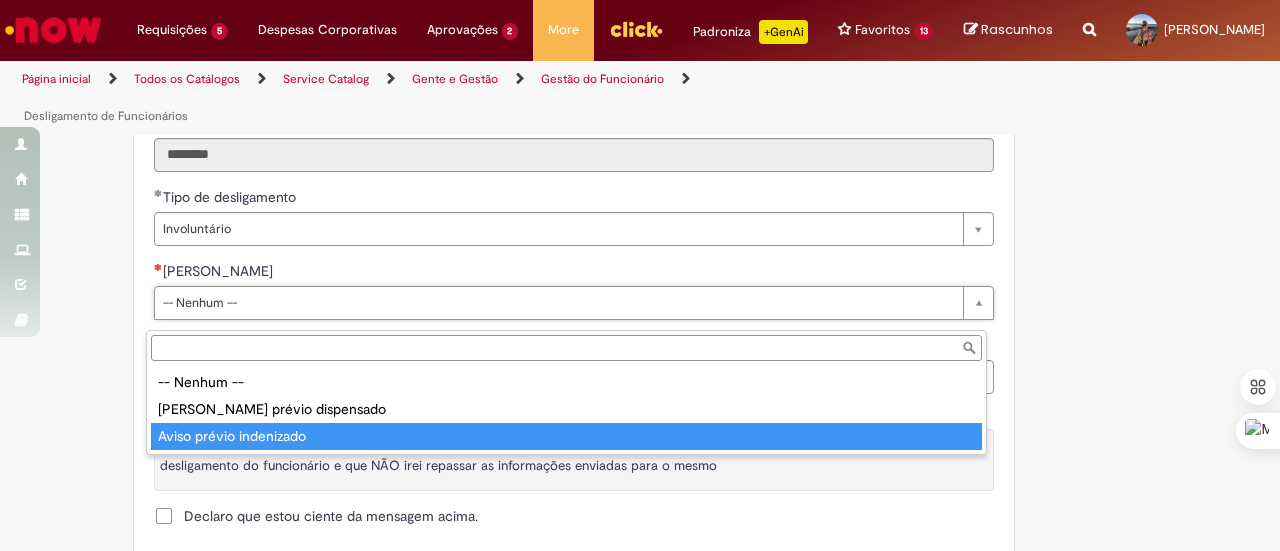 type on "**********" 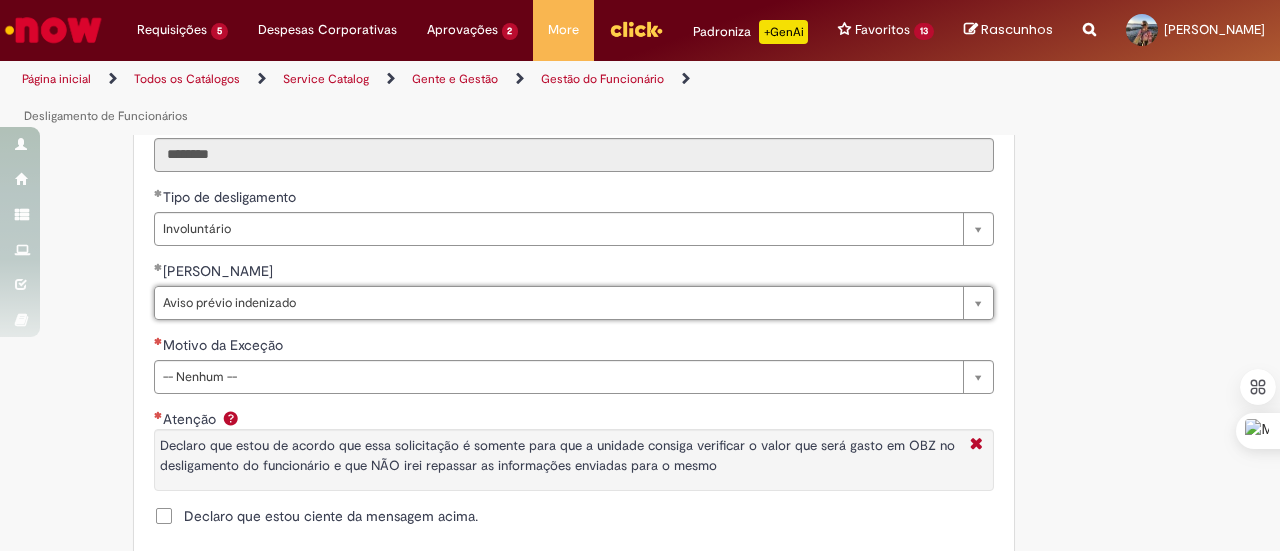 click on "Motivo da Exceção" at bounding box center [574, 347] 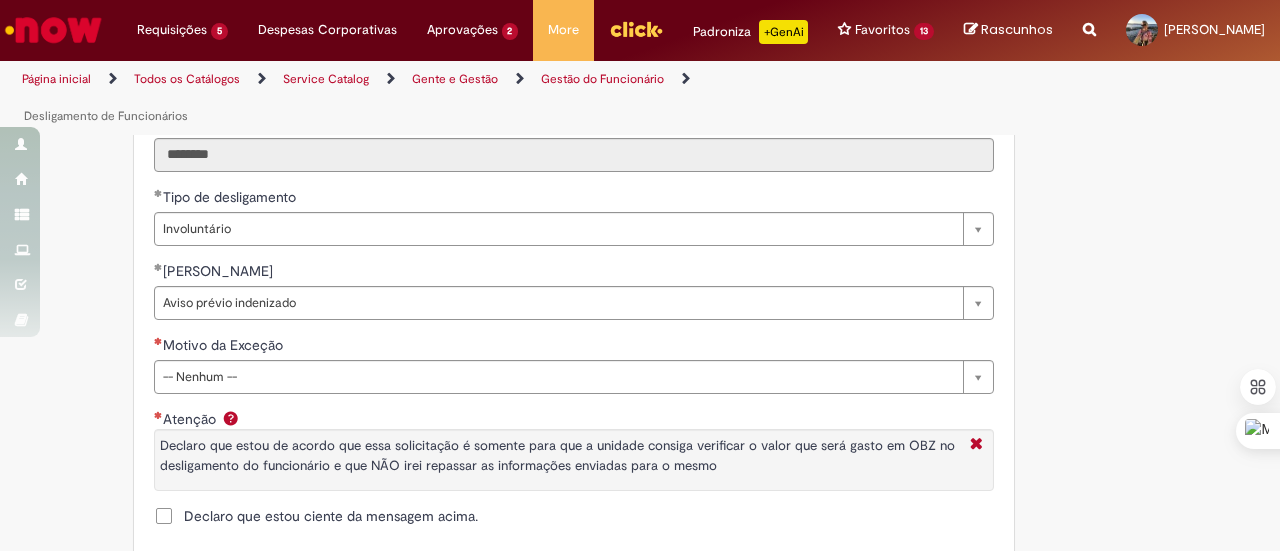 scroll, scrollTop: 1500, scrollLeft: 0, axis: vertical 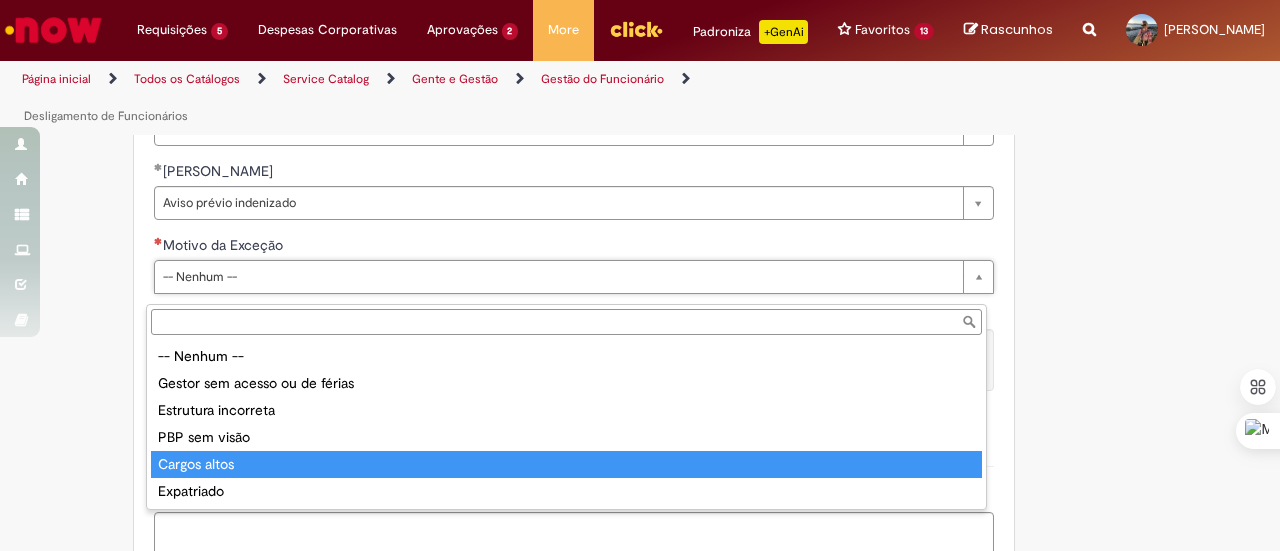 type on "**********" 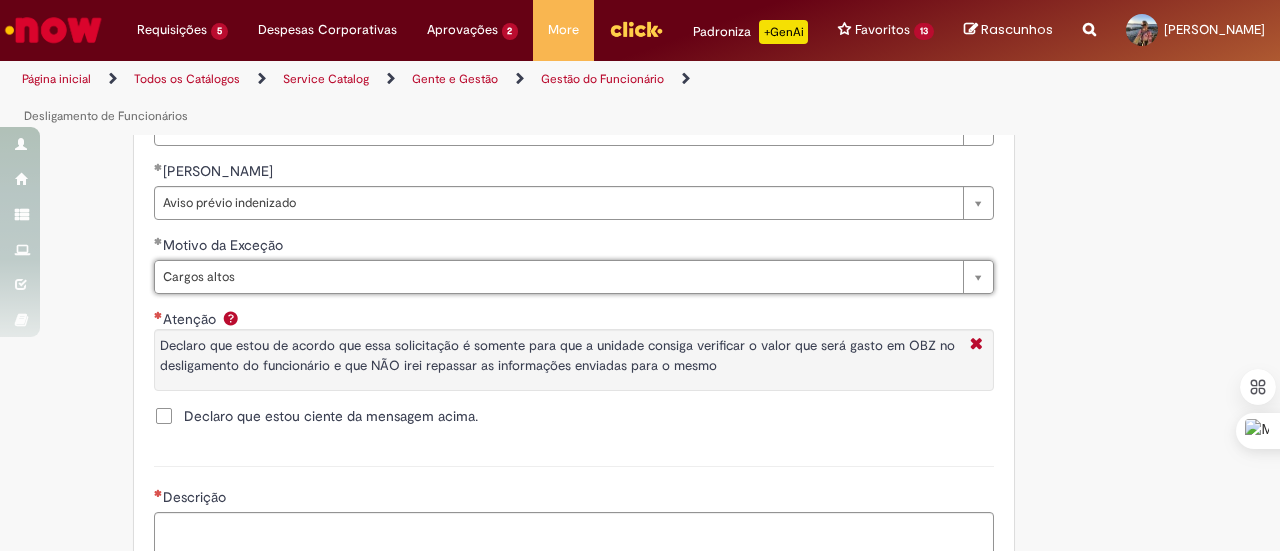 click on "Atenção Declaro que estou de acordo que essa solicitação é somente para que a unidade consiga verificar o valor que será gasto em OBZ no desligamento do funcionário e que NÃO irei repassar as informações enviadas para o mesmo" at bounding box center (574, 355) 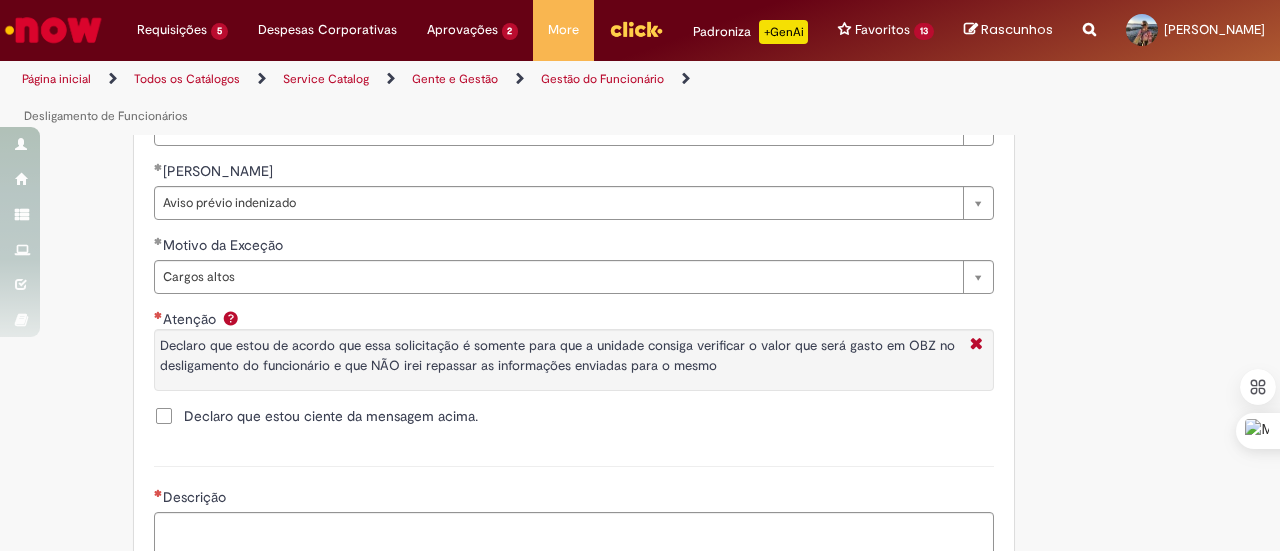 click on "Declaro que estou ciente da mensagem acima." at bounding box center [331, 416] 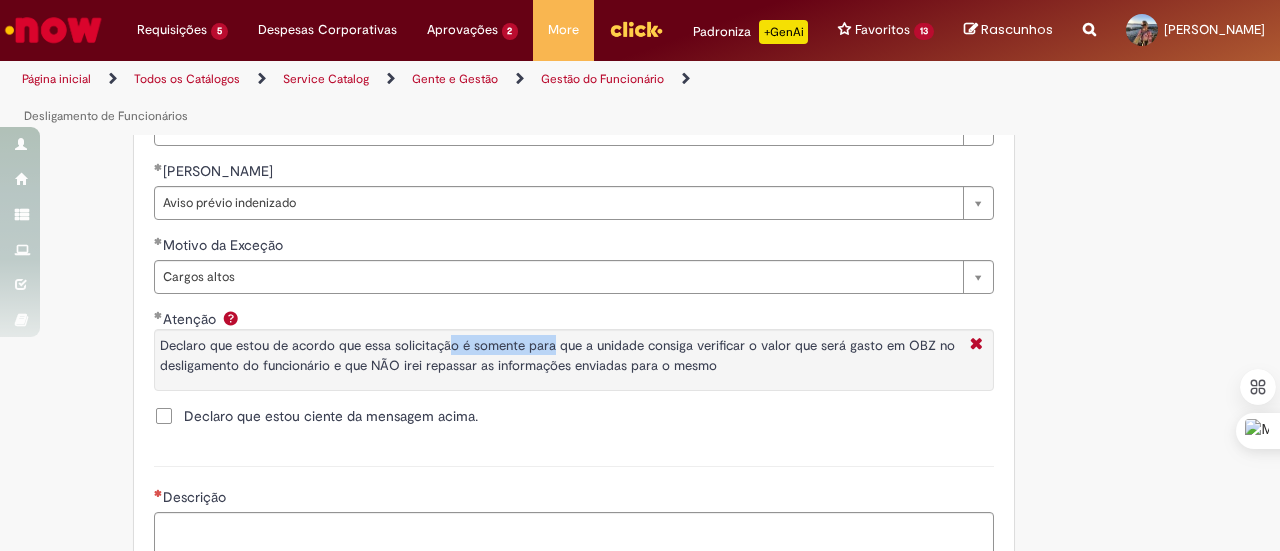 drag, startPoint x: 438, startPoint y: 362, endPoint x: 541, endPoint y: 363, distance: 103.00485 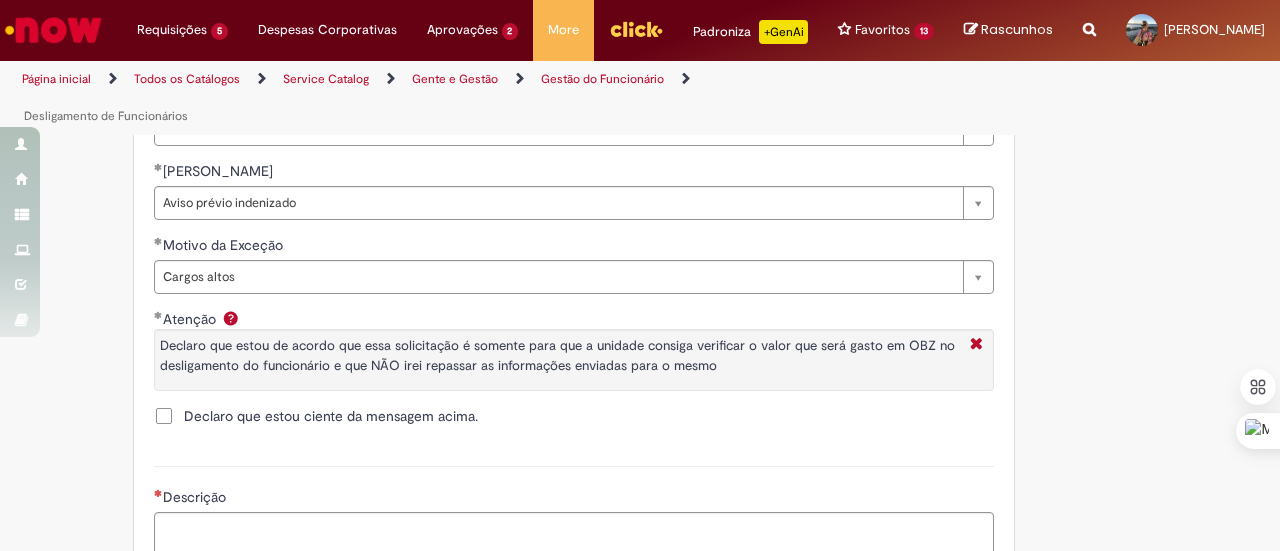click on "Declaro que estou ciente da mensagem acima." at bounding box center [574, 418] 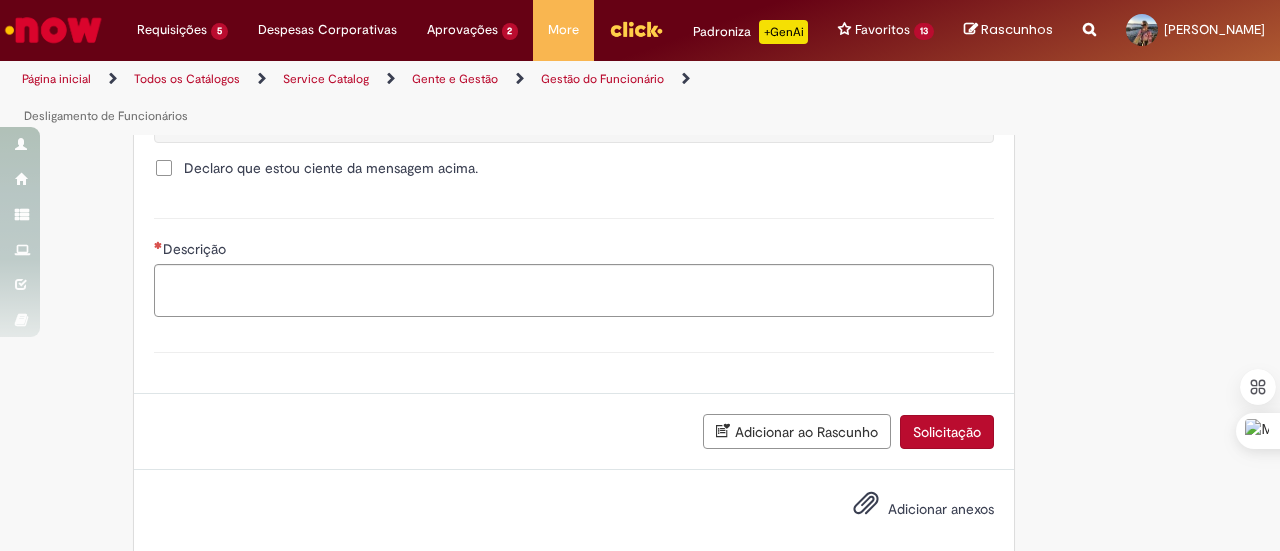 scroll, scrollTop: 1786, scrollLeft: 0, axis: vertical 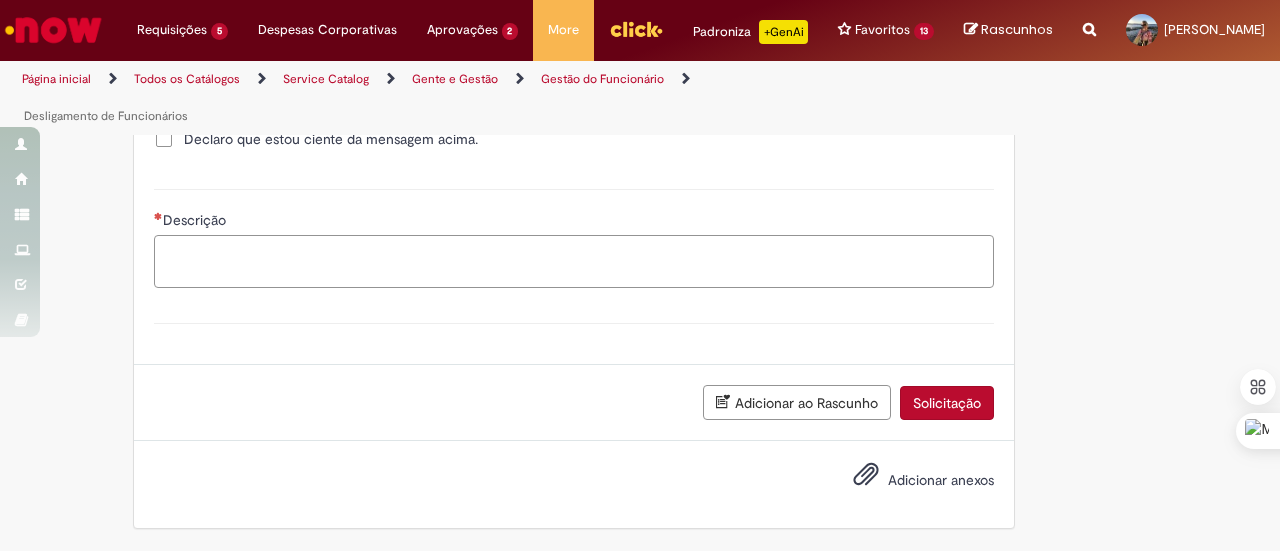click on "Descrição" at bounding box center (574, 261) 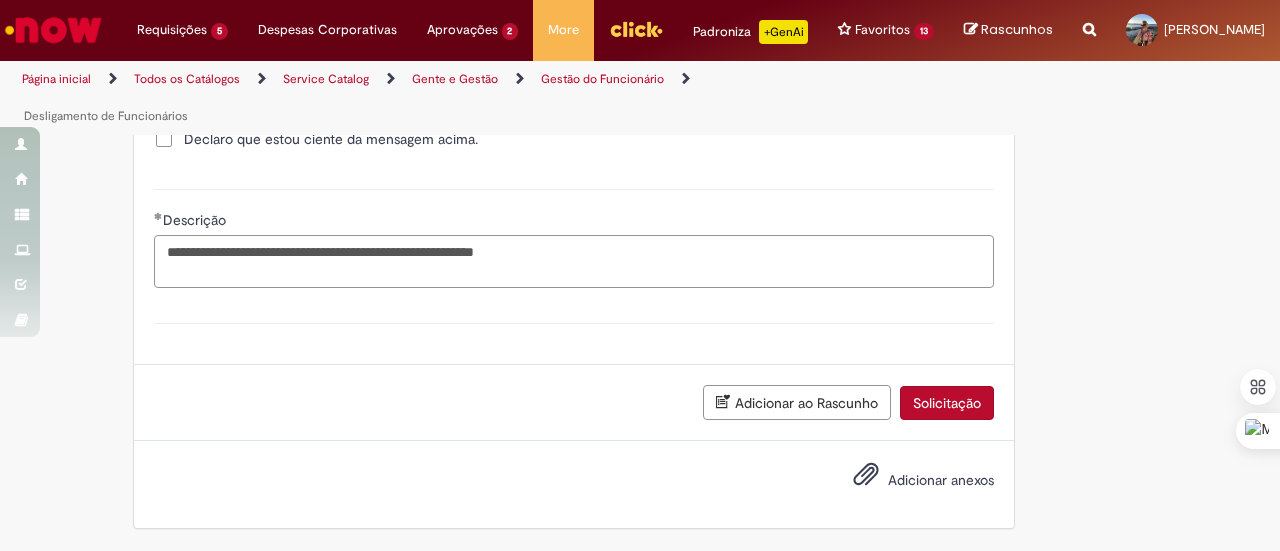 paste on "**********" 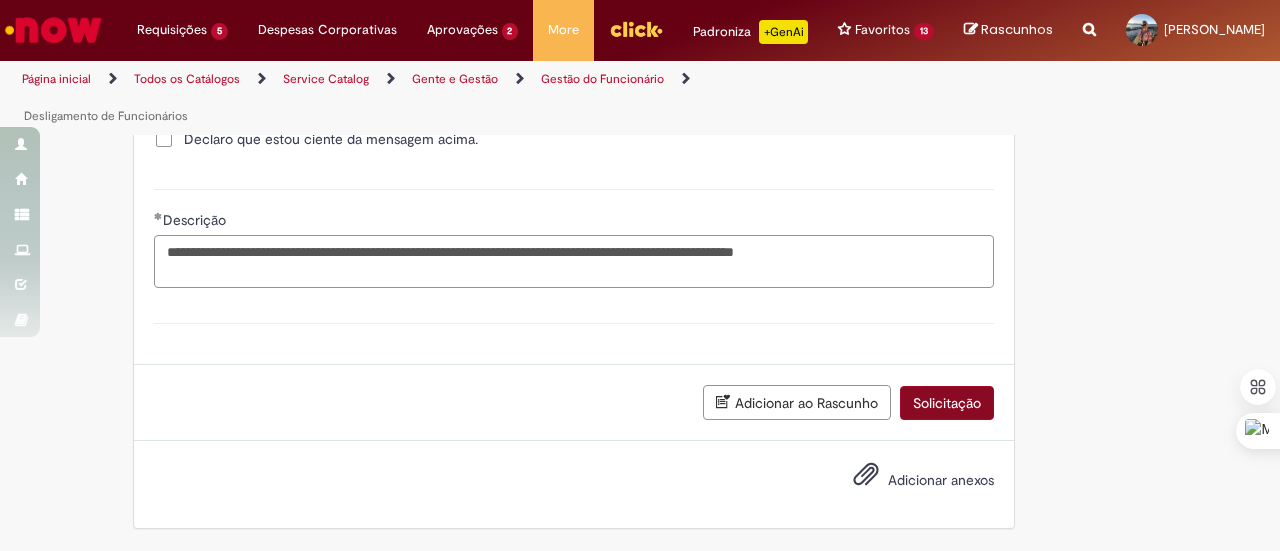 type on "**********" 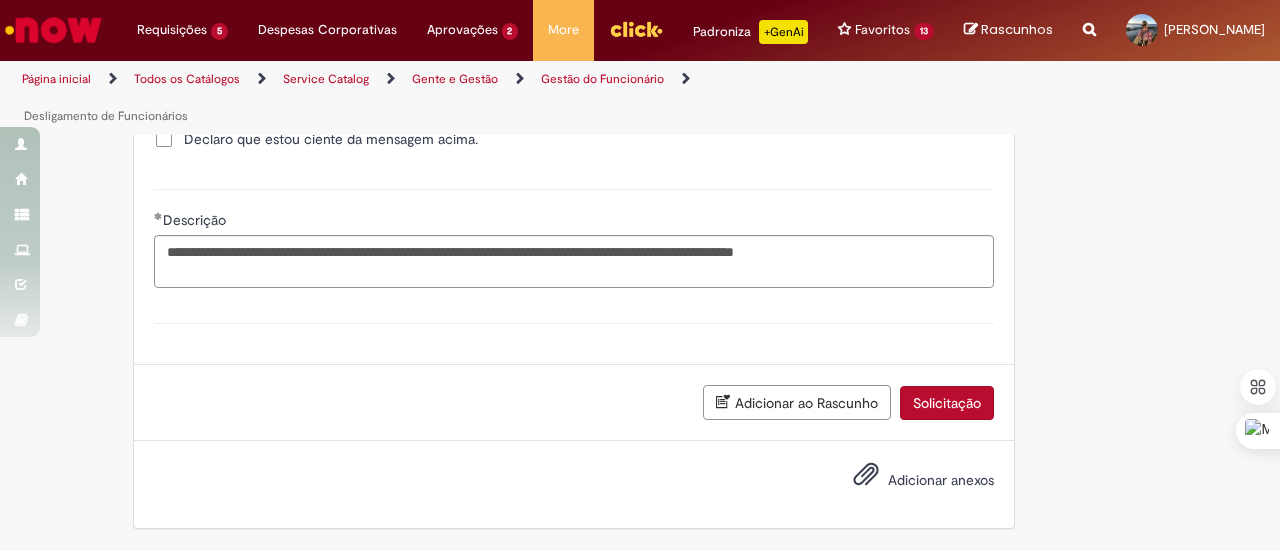 click on "Solicitação" at bounding box center [947, 403] 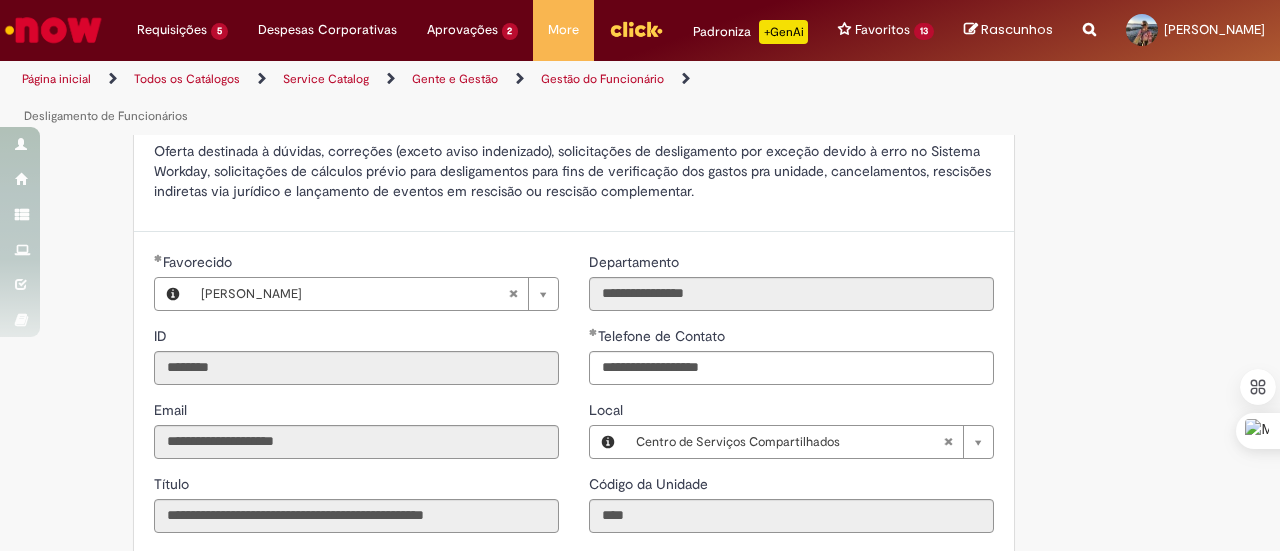 scroll, scrollTop: 141, scrollLeft: 0, axis: vertical 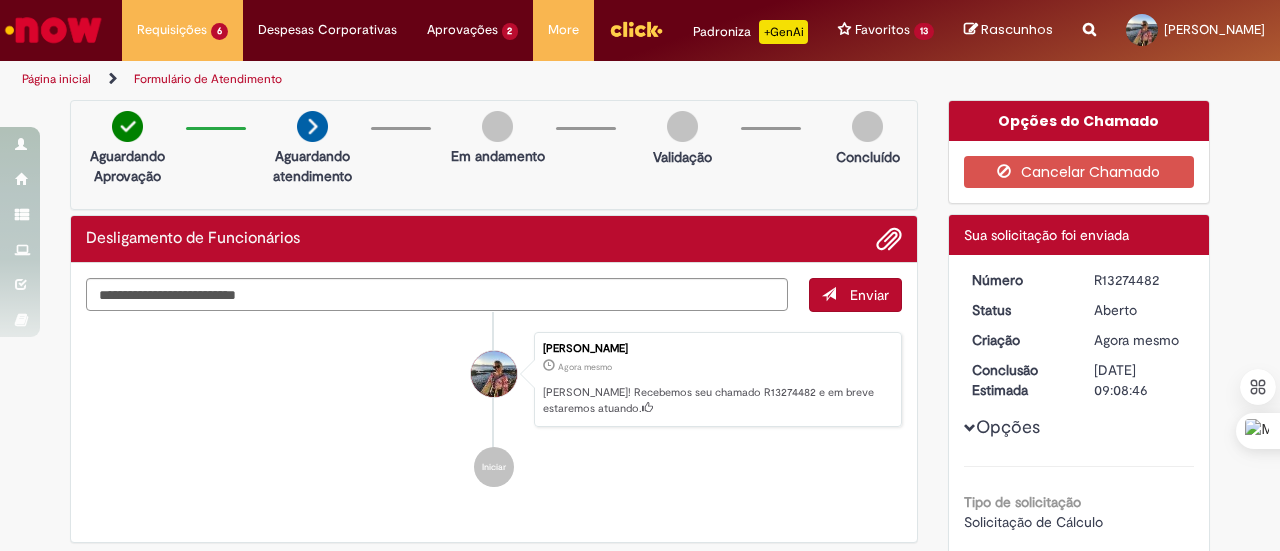 drag, startPoint x: 1154, startPoint y: 293, endPoint x: 1084, endPoint y: 289, distance: 70.11419 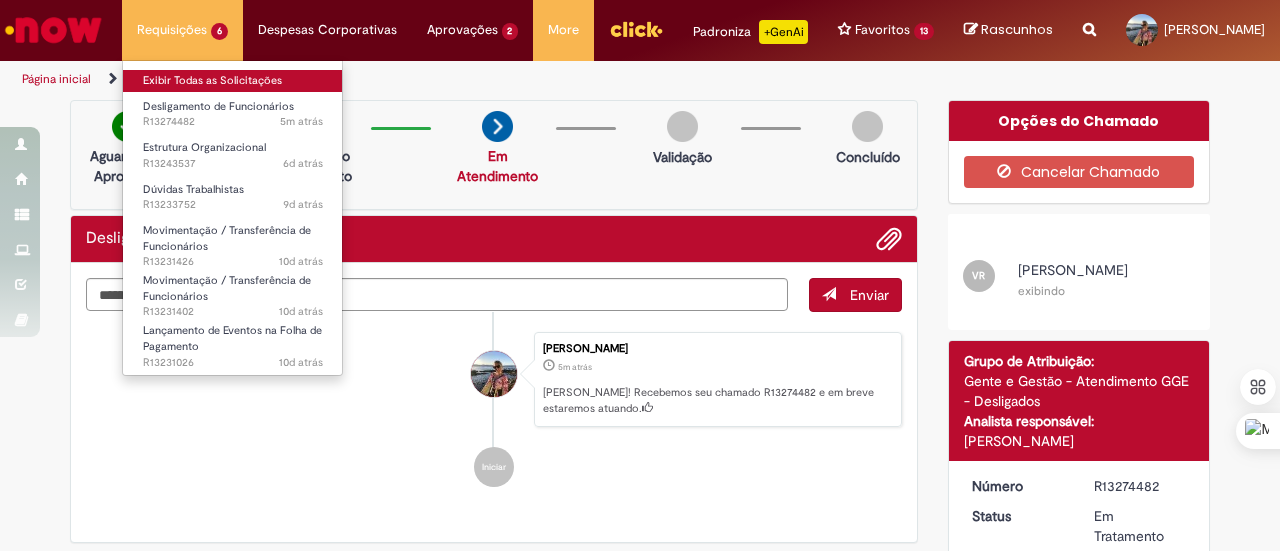 click on "Exibir Todas as Solicitações" at bounding box center [233, 81] 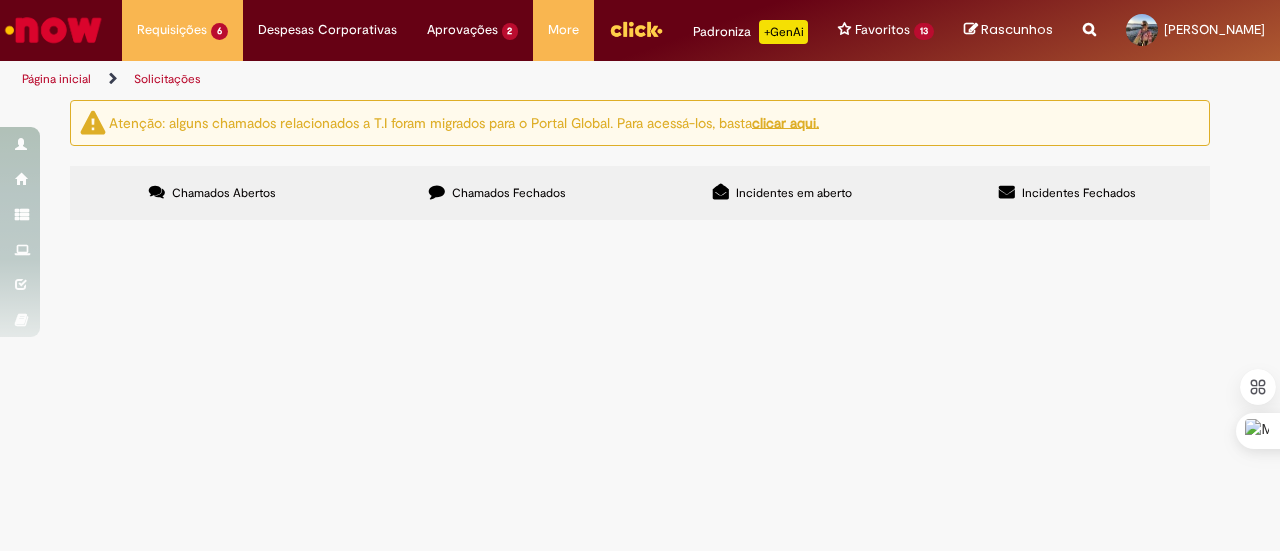 click on "Olá, tudo bem? Preciso do calculo de desligamento forçado de 99756150 - [PERSON_NAME] em 01/09. Obrigada!" at bounding box center [0, 0] 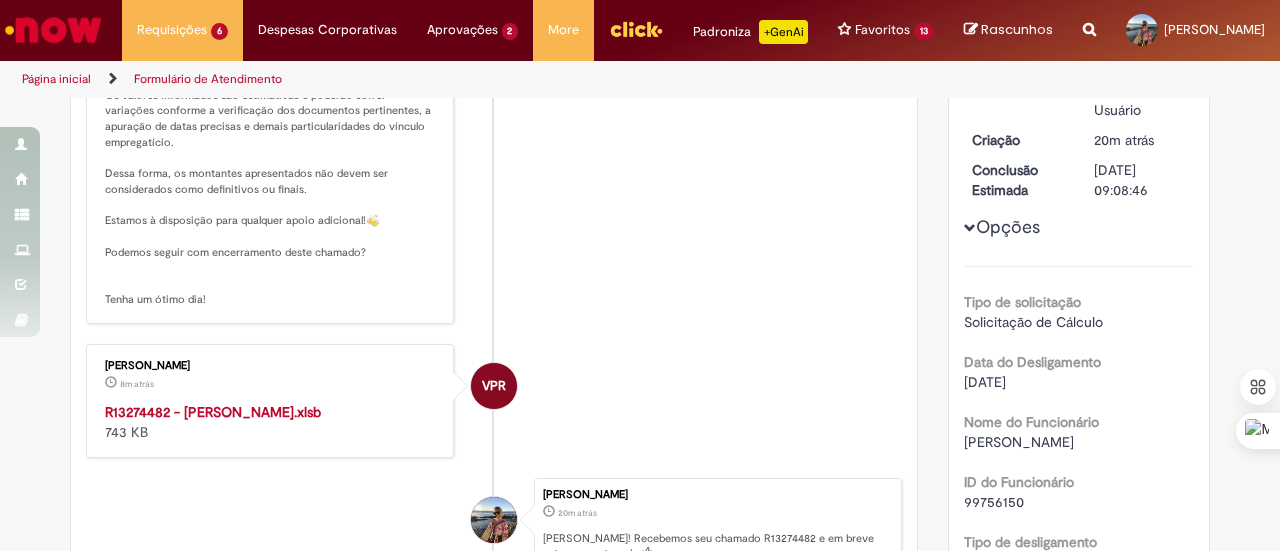 scroll, scrollTop: 454, scrollLeft: 0, axis: vertical 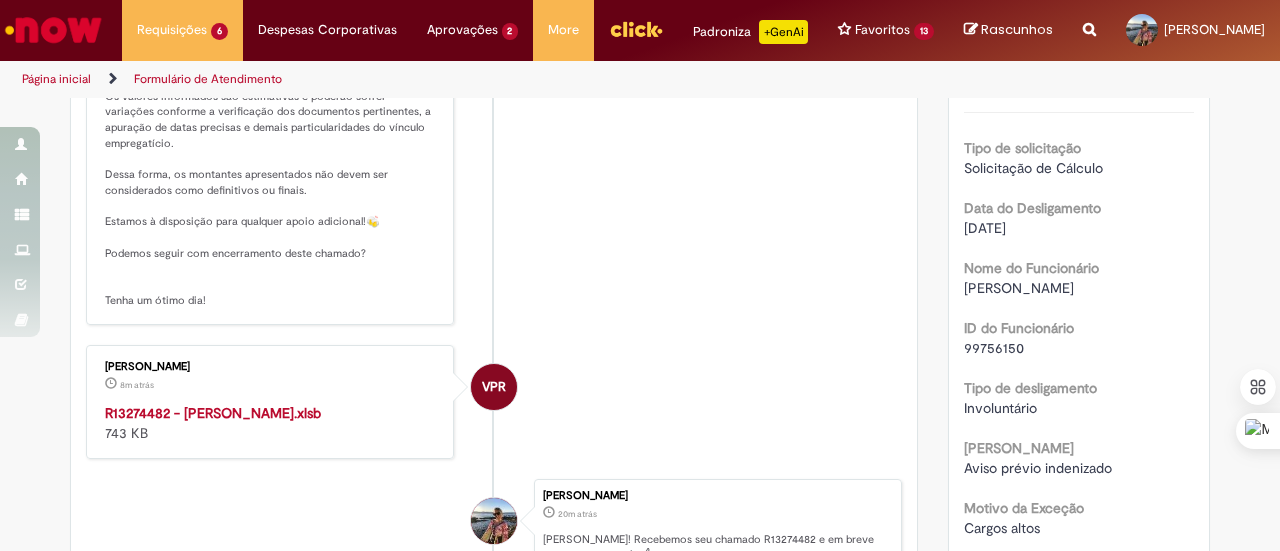 click on "R13274482 - MARCIO FERNANDO GALLO.xlsb" at bounding box center [213, 413] 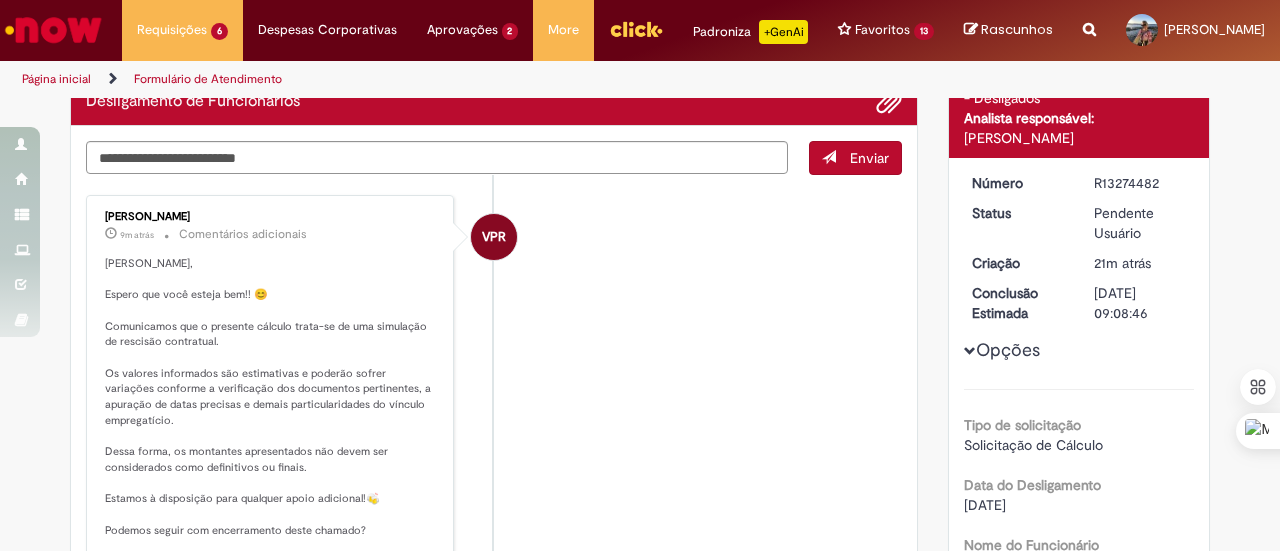 scroll, scrollTop: 0, scrollLeft: 0, axis: both 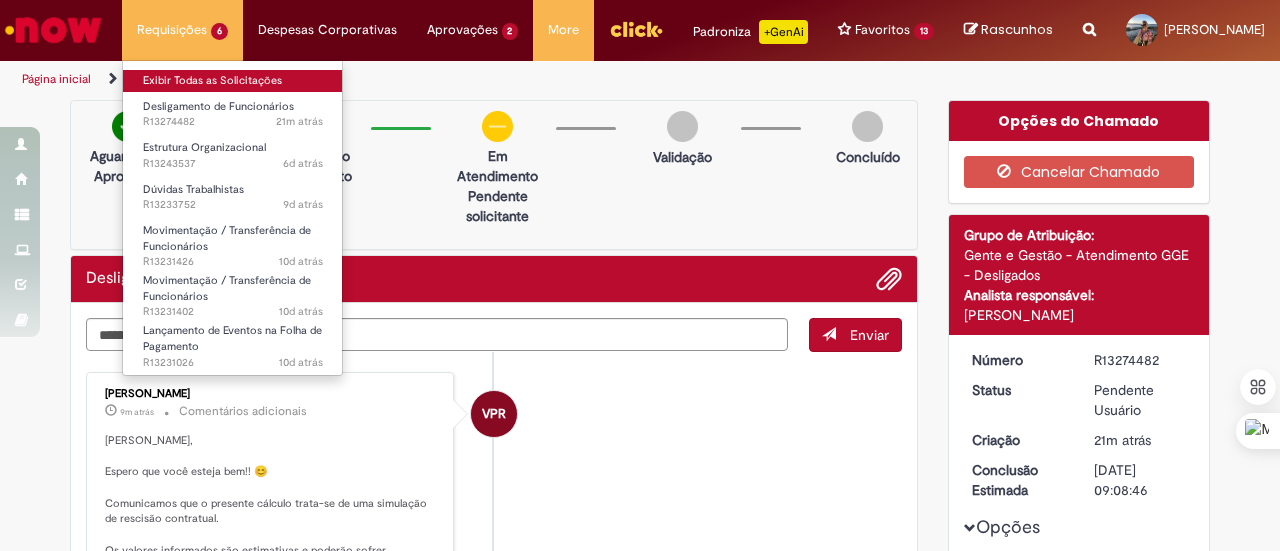 click on "Exibir Todas as Solicitações" at bounding box center [233, 81] 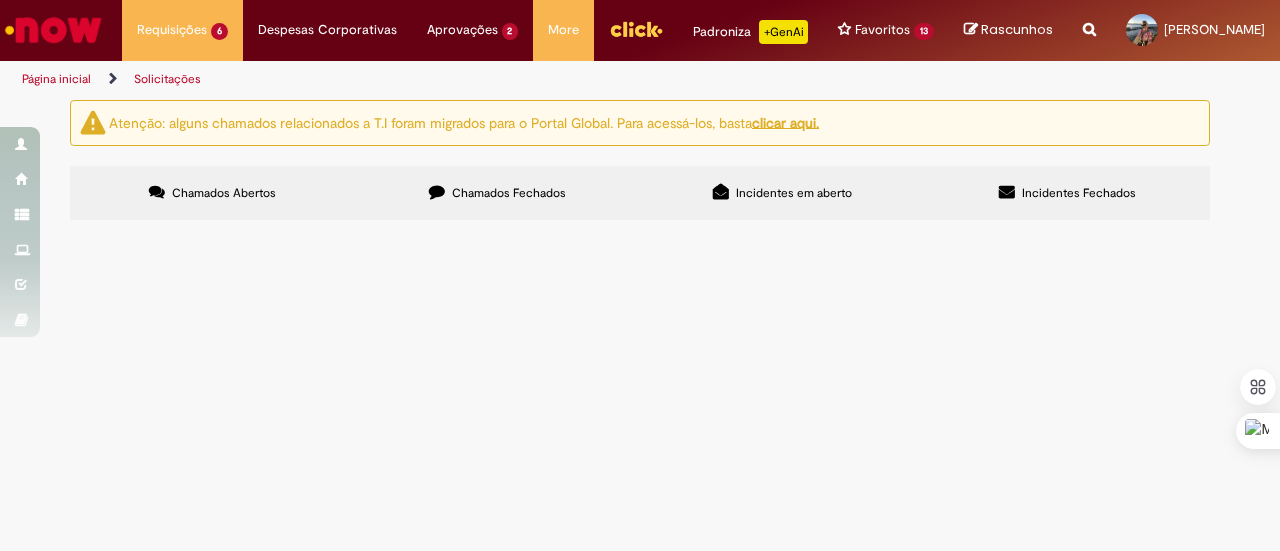 click on "Olá, tudo bem? Preciso do calculo de desligamento forçado de 99756150 - [PERSON_NAME] em 01/09. Obrigada!" at bounding box center [0, 0] 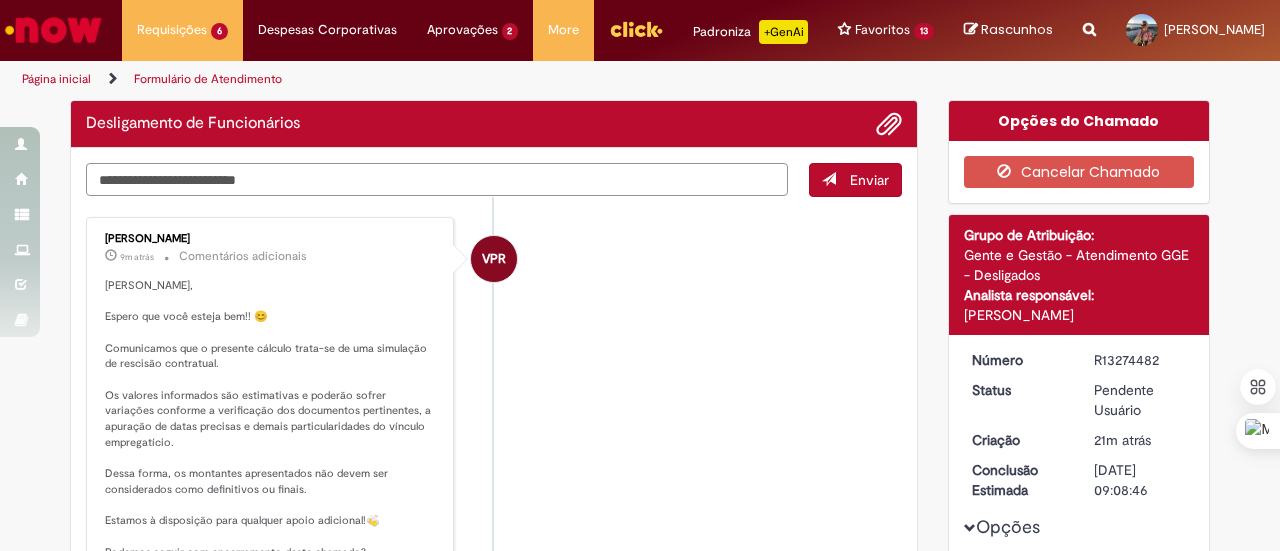 click at bounding box center [437, 179] 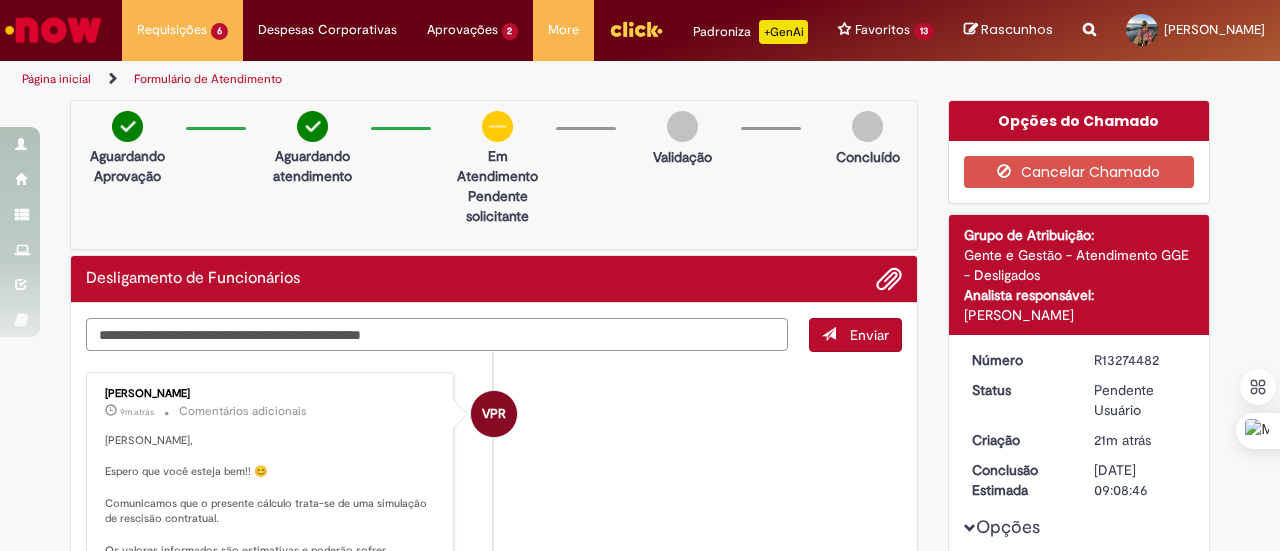 type on "**********" 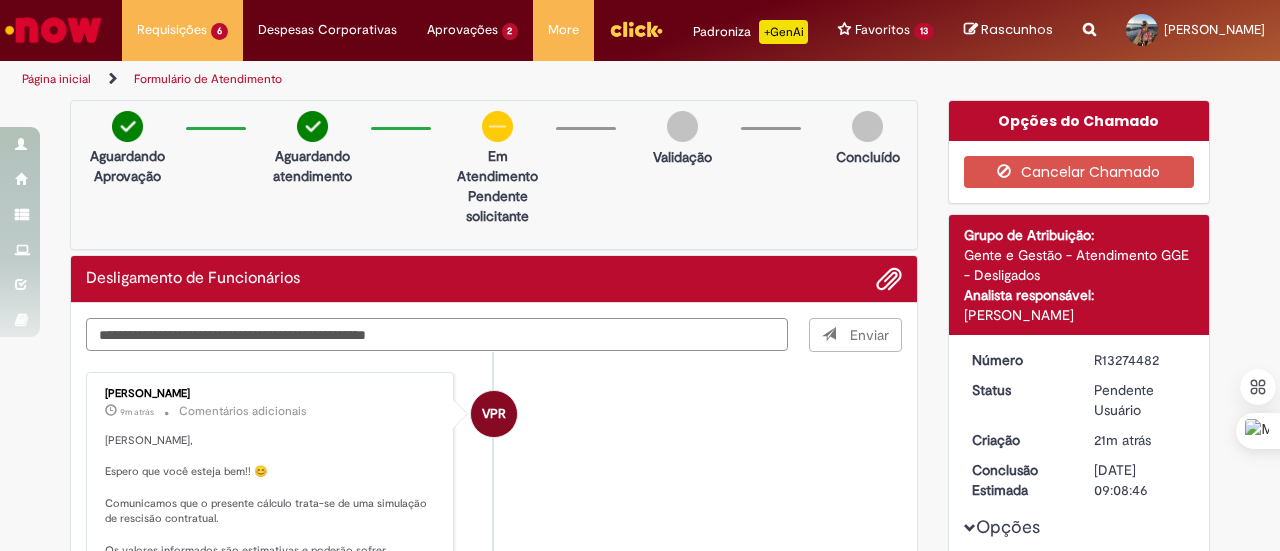 type 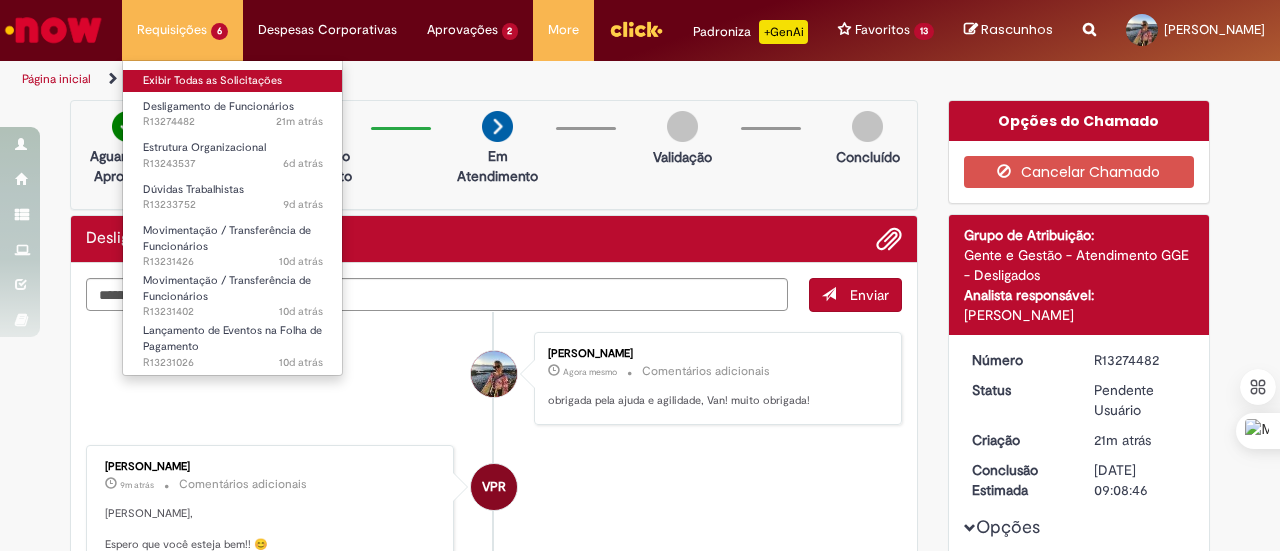 click on "Exibir Todas as Solicitações" at bounding box center [233, 81] 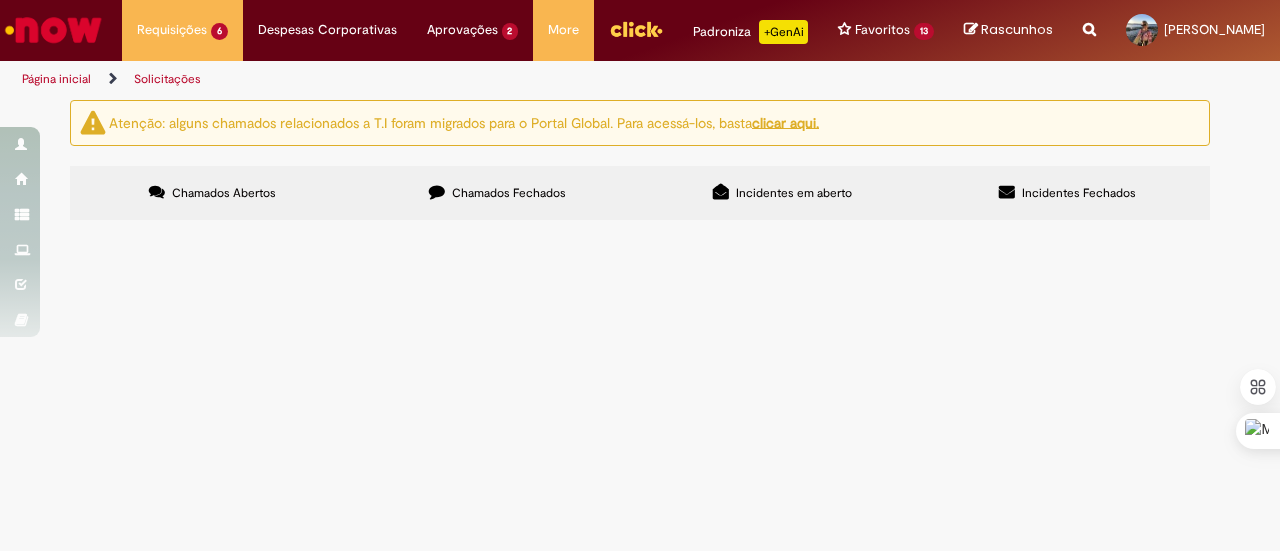 scroll, scrollTop: 200, scrollLeft: 0, axis: vertical 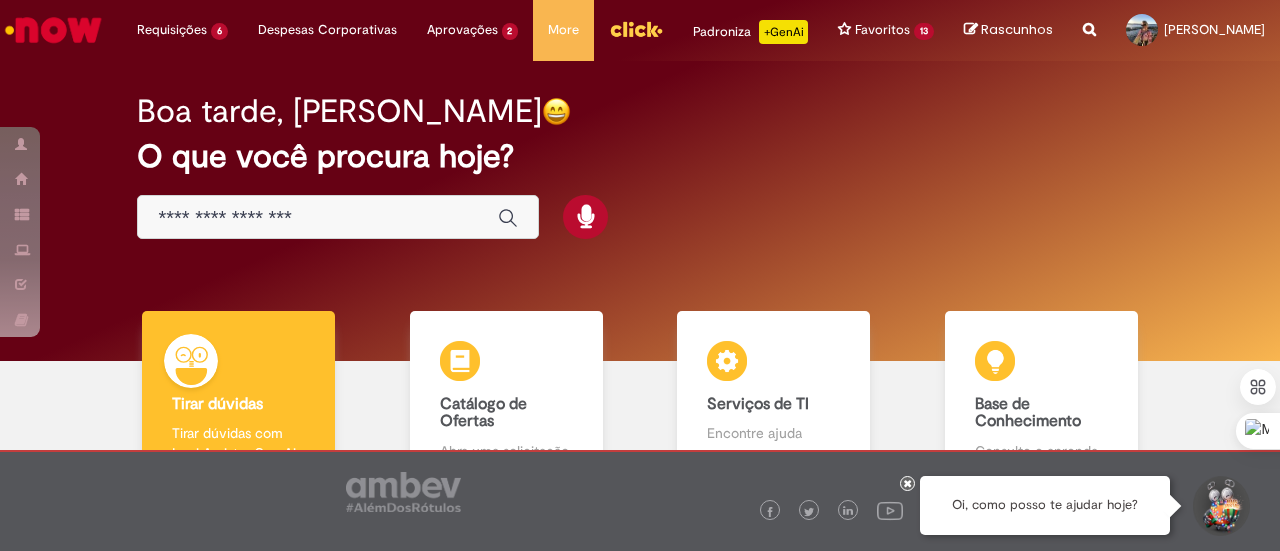 click at bounding box center [318, 218] 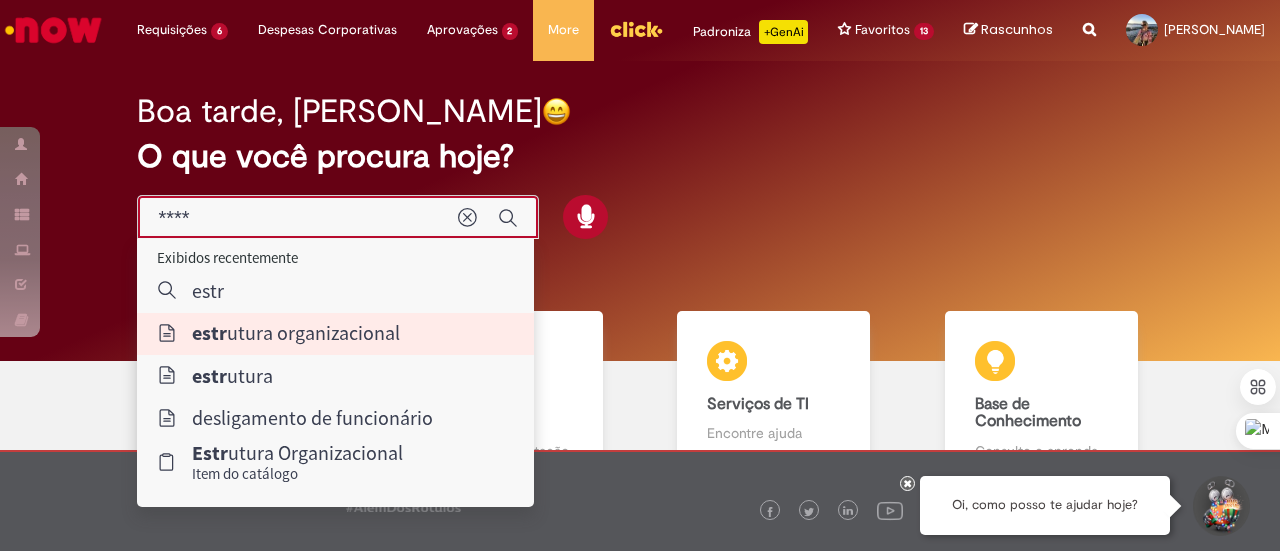 type on "**********" 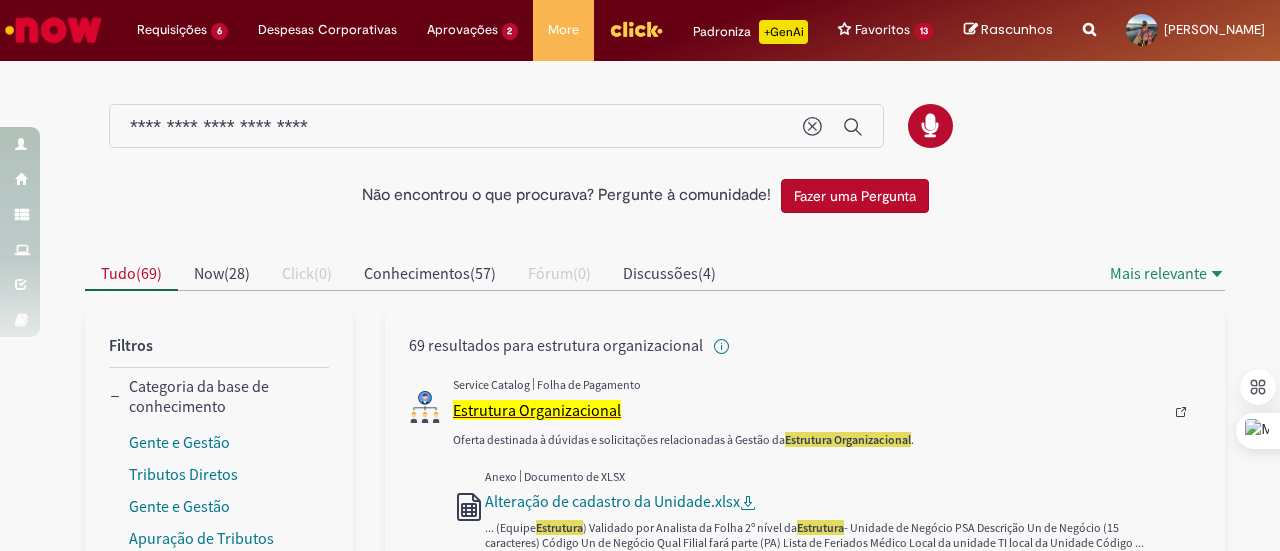 click on "Estrutura Organizacional" at bounding box center (537, 410) 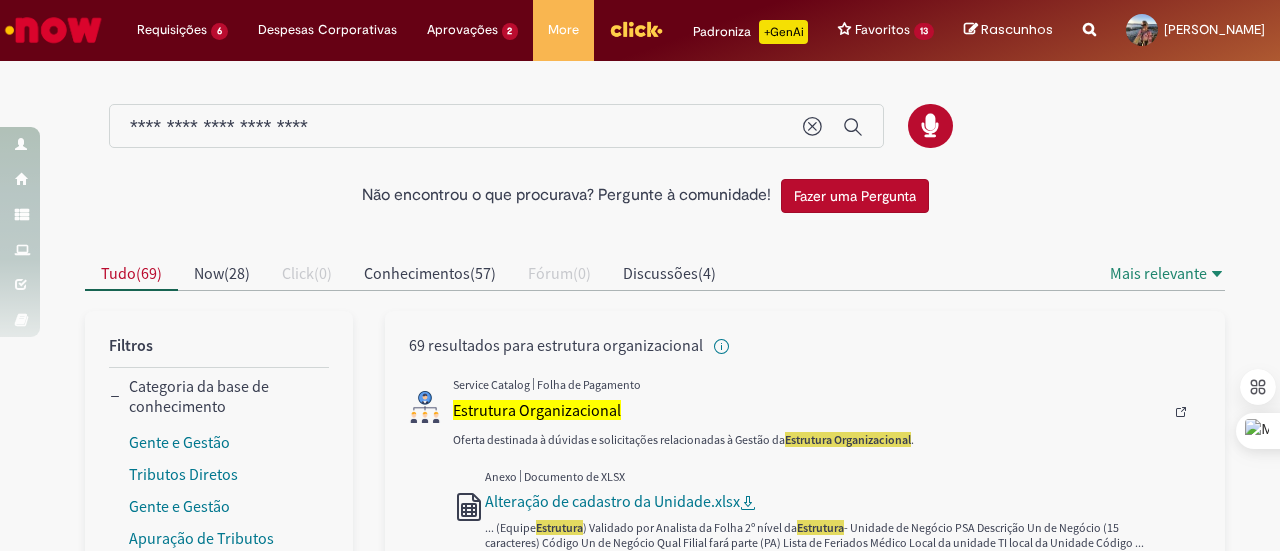type 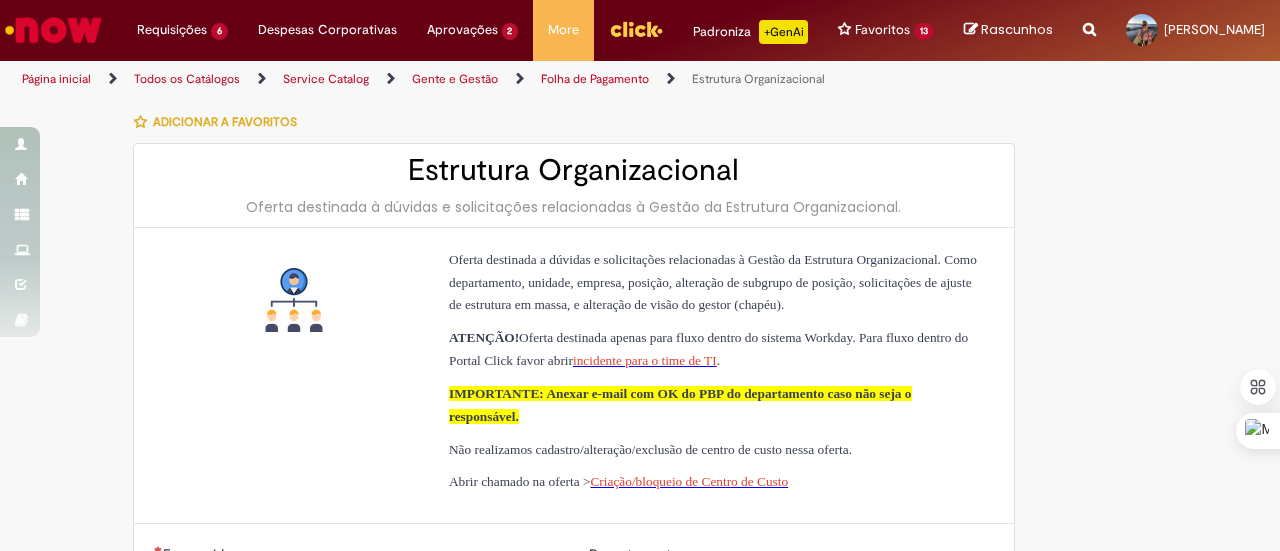 type on "**********" 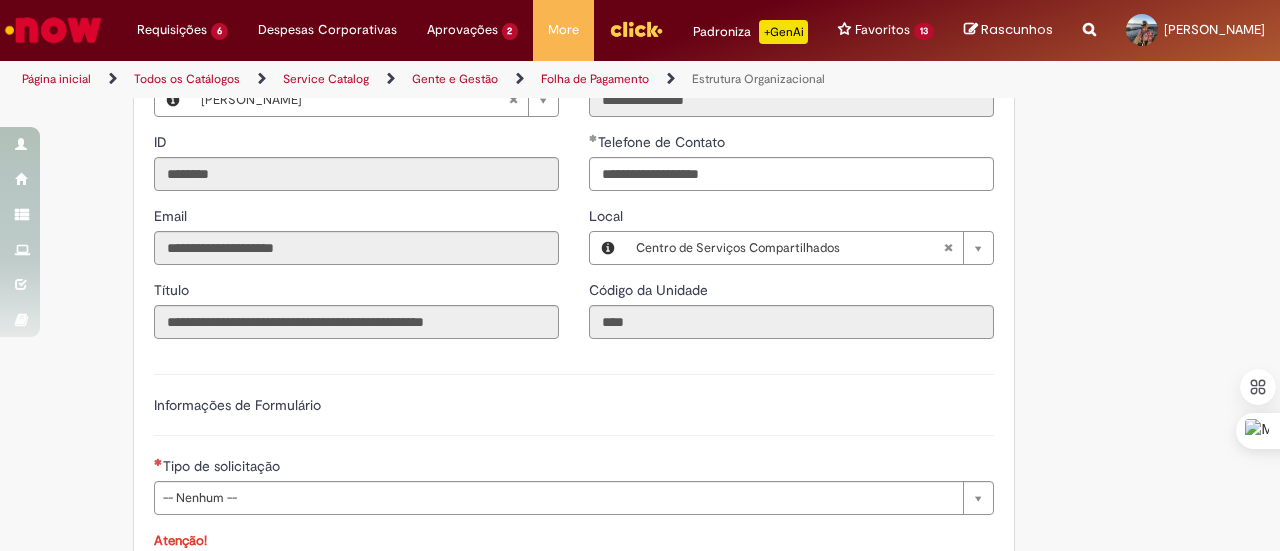 scroll, scrollTop: 600, scrollLeft: 0, axis: vertical 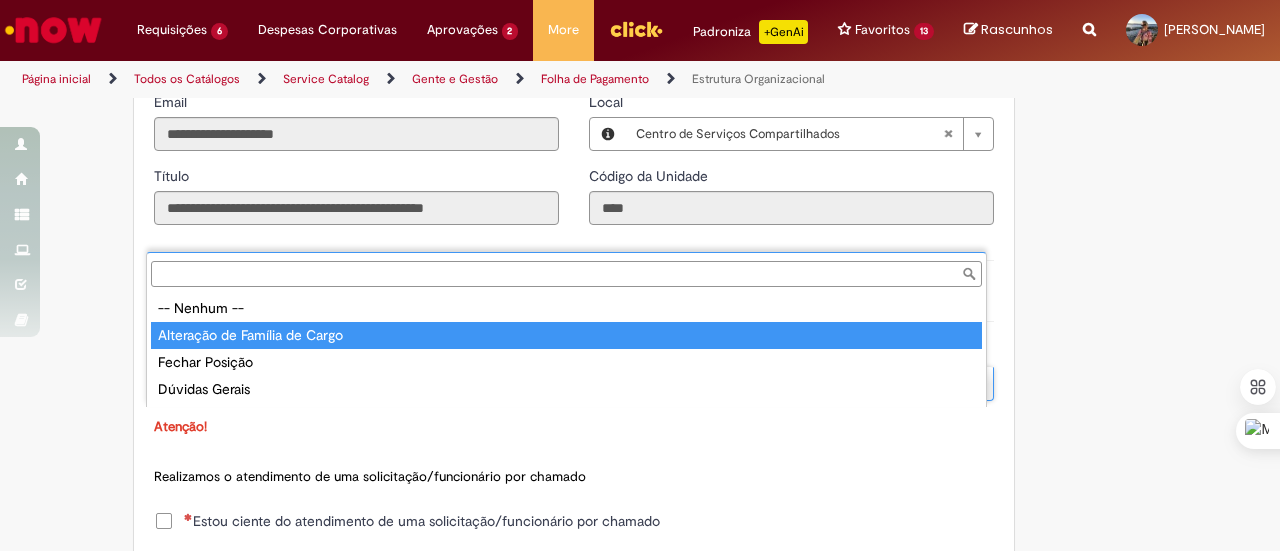 type on "**********" 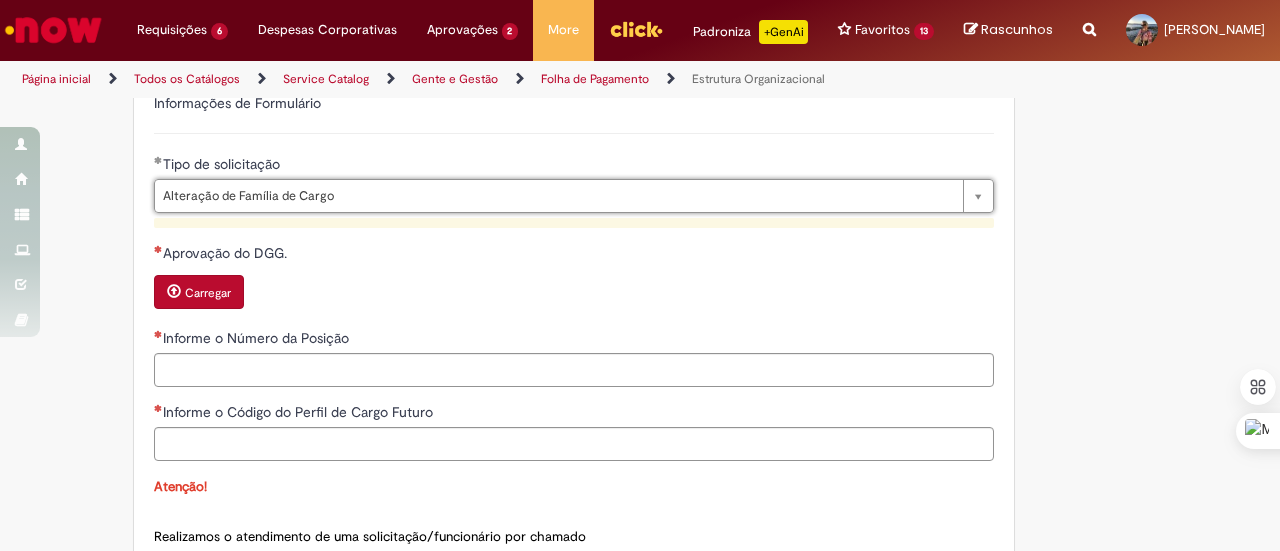 scroll, scrollTop: 800, scrollLeft: 0, axis: vertical 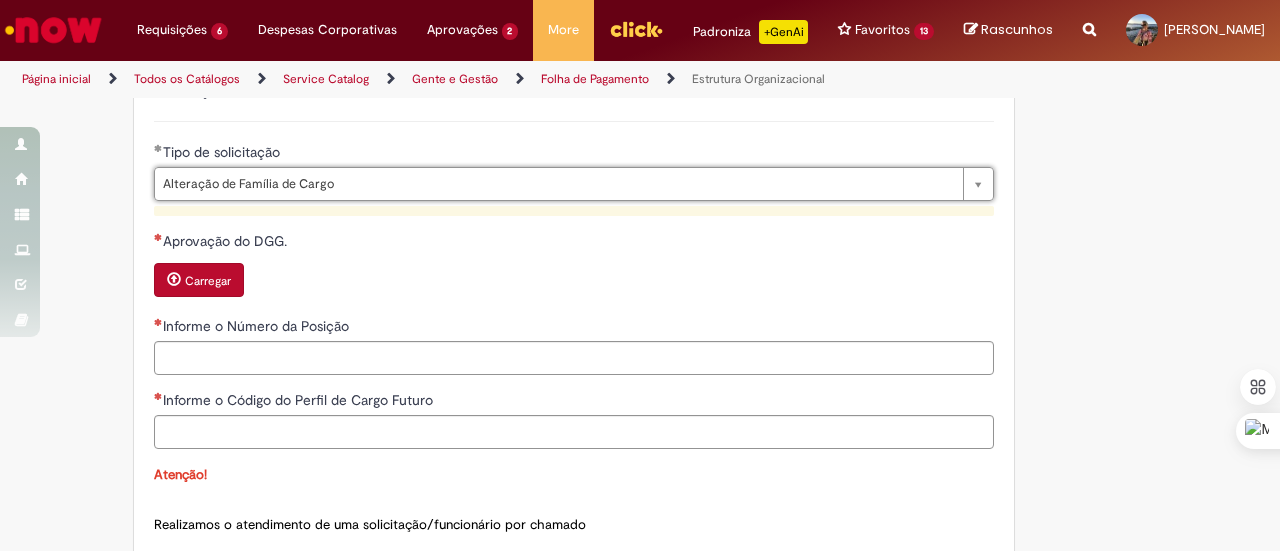 click on "Carregar" at bounding box center [574, 282] 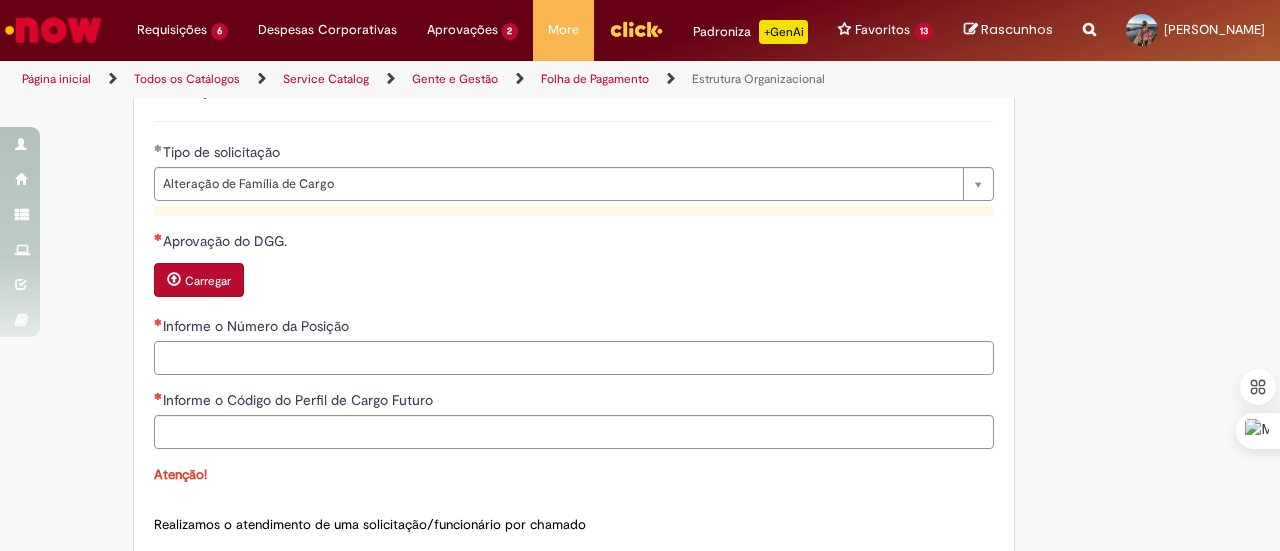 click on "Informe o Número da Posição" at bounding box center [574, 358] 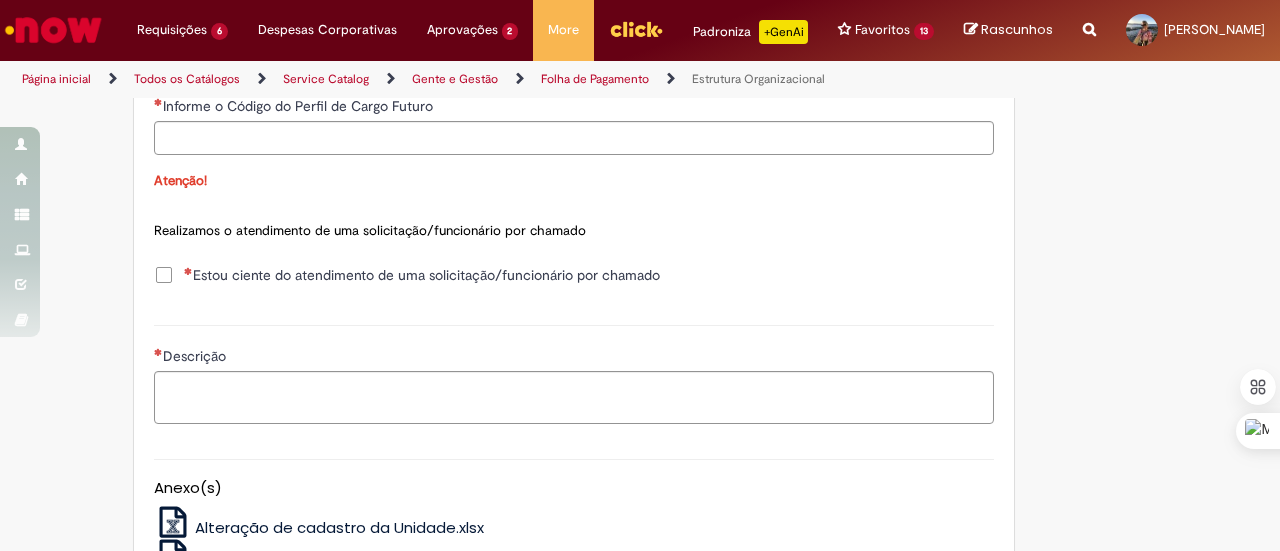 scroll, scrollTop: 1100, scrollLeft: 0, axis: vertical 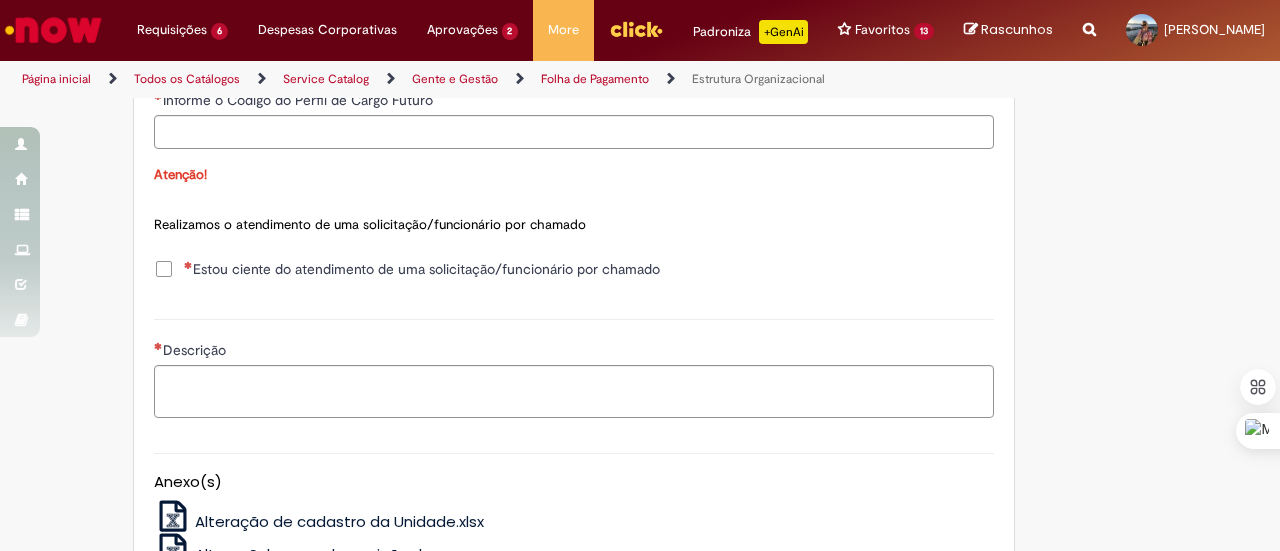 click on "Estou ciente do atendimento de uma solicitação/funcionário por chamado" at bounding box center (422, 269) 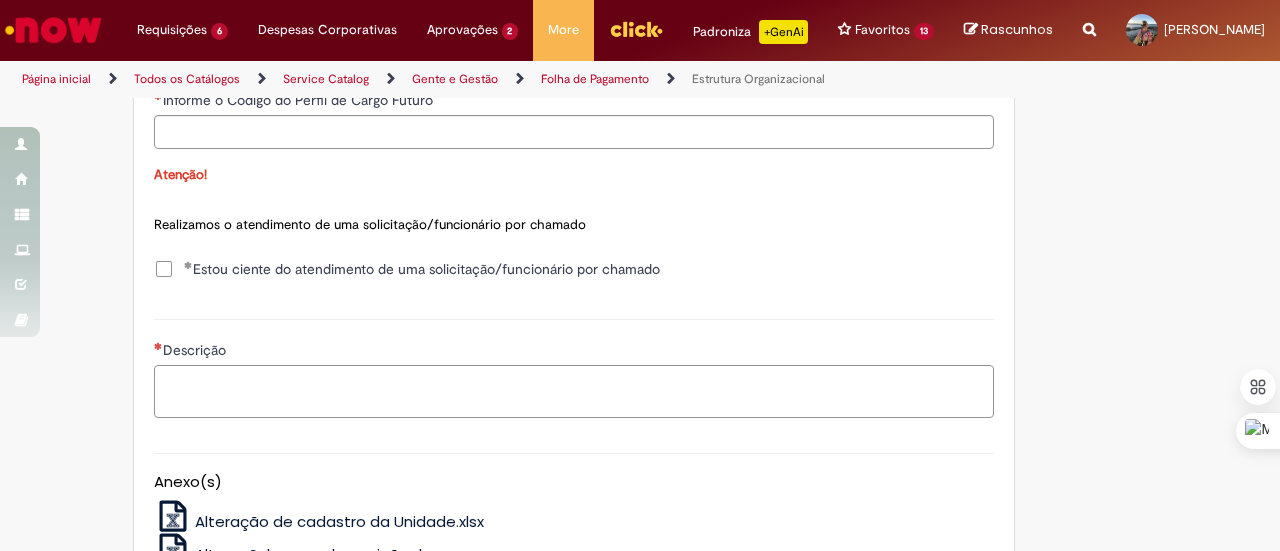 click on "Descrição" at bounding box center (574, 391) 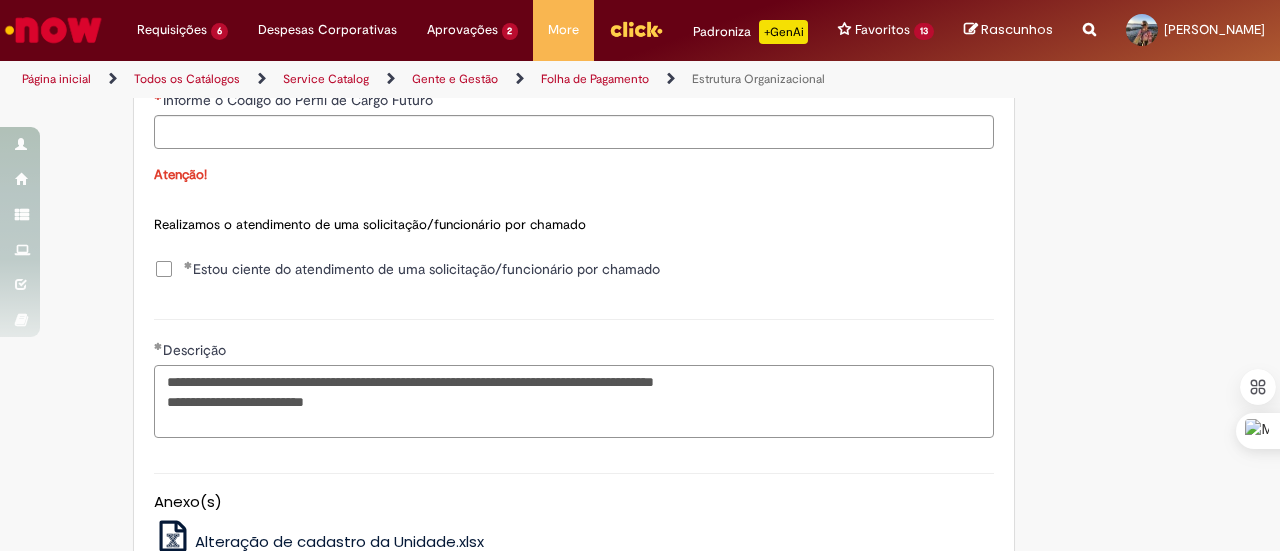 drag, startPoint x: 341, startPoint y: 417, endPoint x: 155, endPoint y: 417, distance: 186 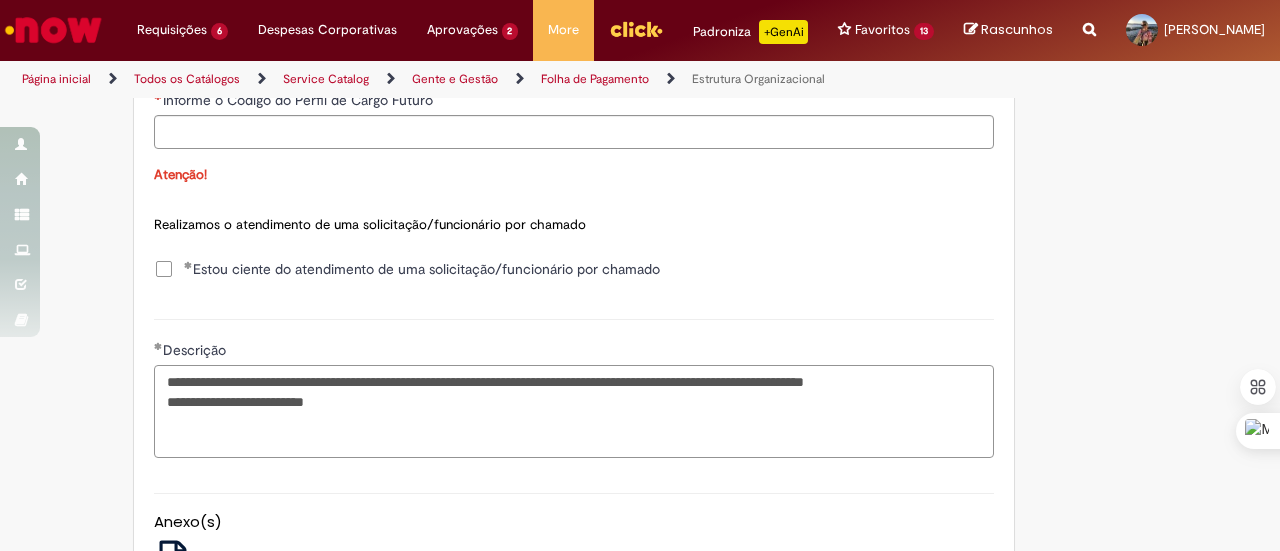 click on "**********" at bounding box center (574, 411) 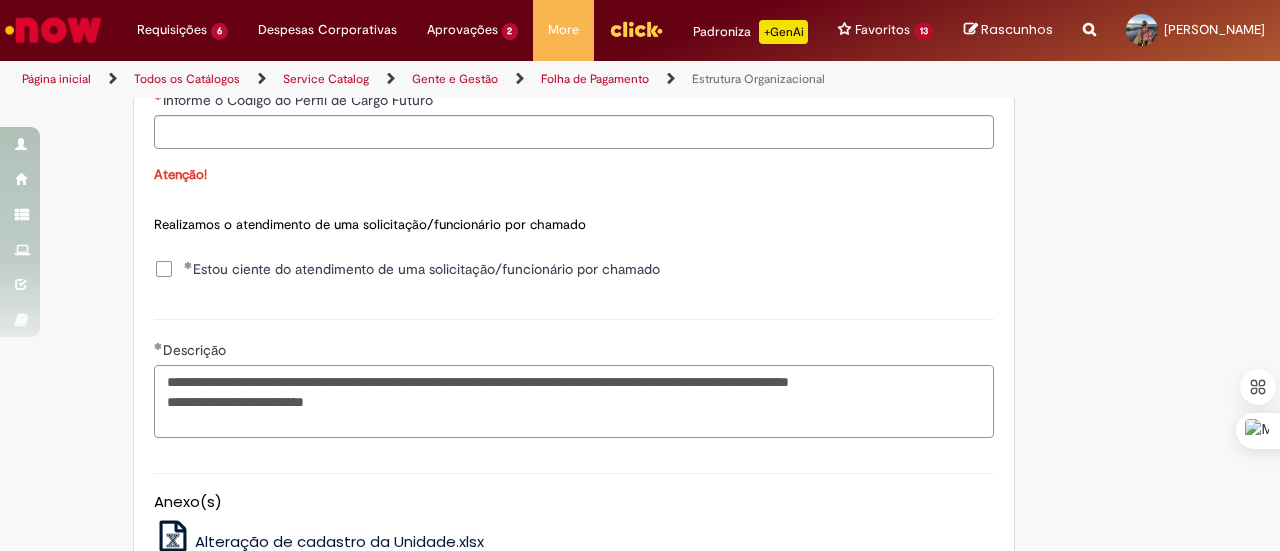 click on "**********" at bounding box center (574, 401) 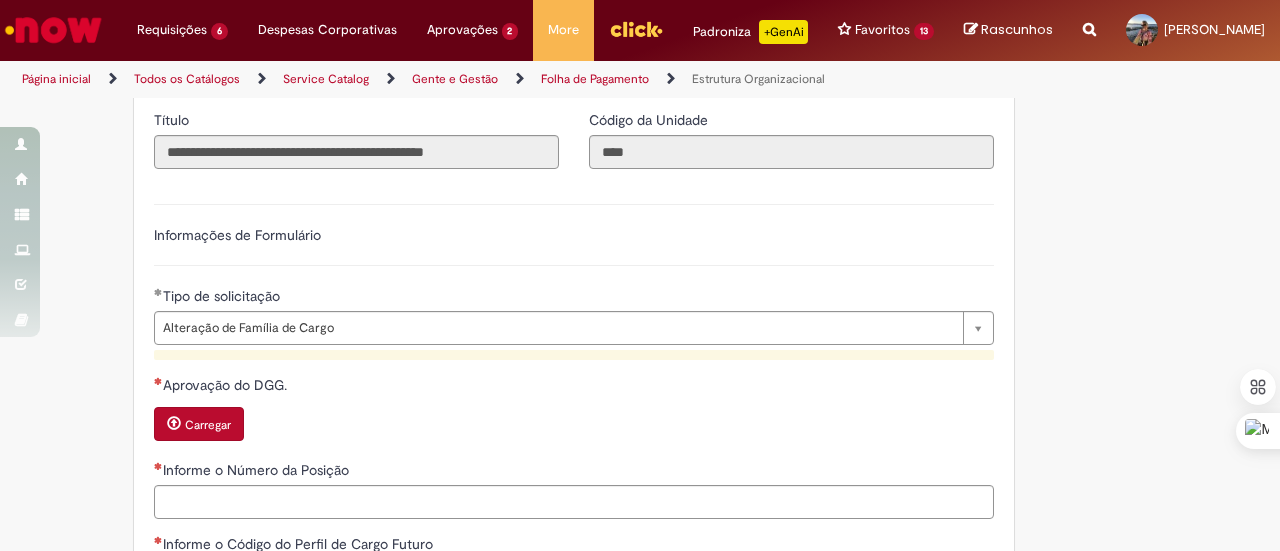 scroll, scrollTop: 800, scrollLeft: 0, axis: vertical 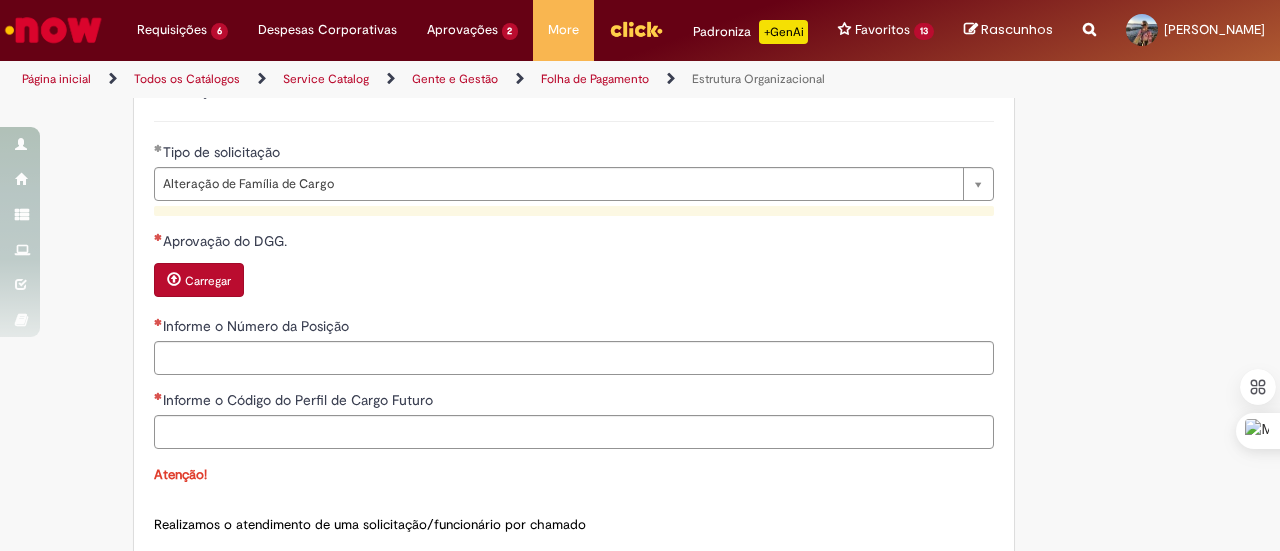 click on "Carregar" at bounding box center [208, 281] 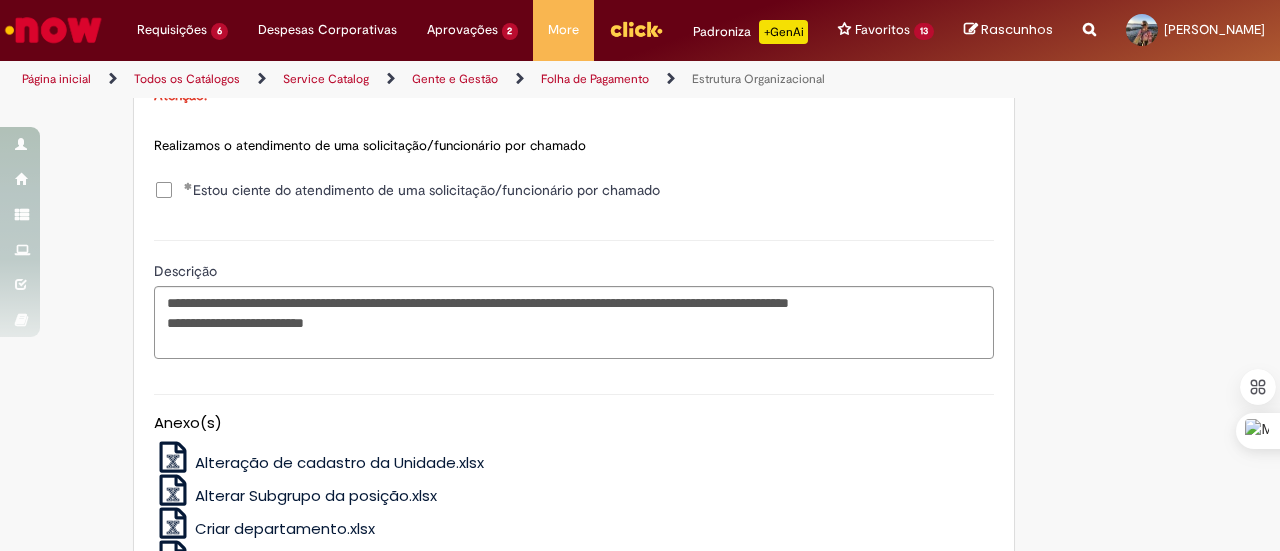 scroll, scrollTop: 1200, scrollLeft: 0, axis: vertical 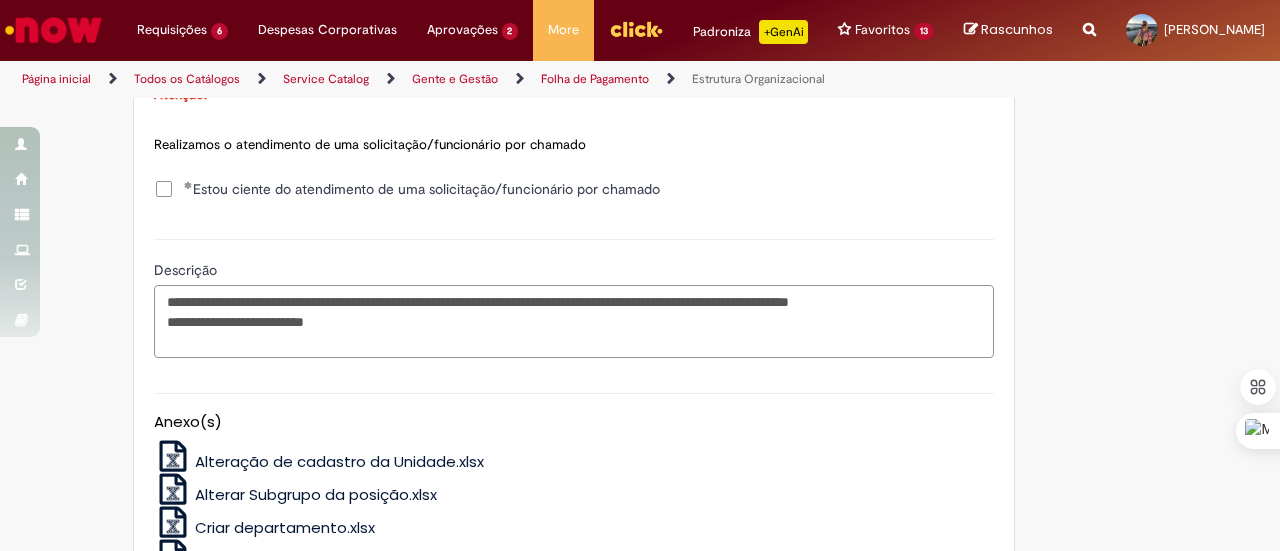 drag, startPoint x: 572, startPoint y: 333, endPoint x: 518, endPoint y: 341, distance: 54.589375 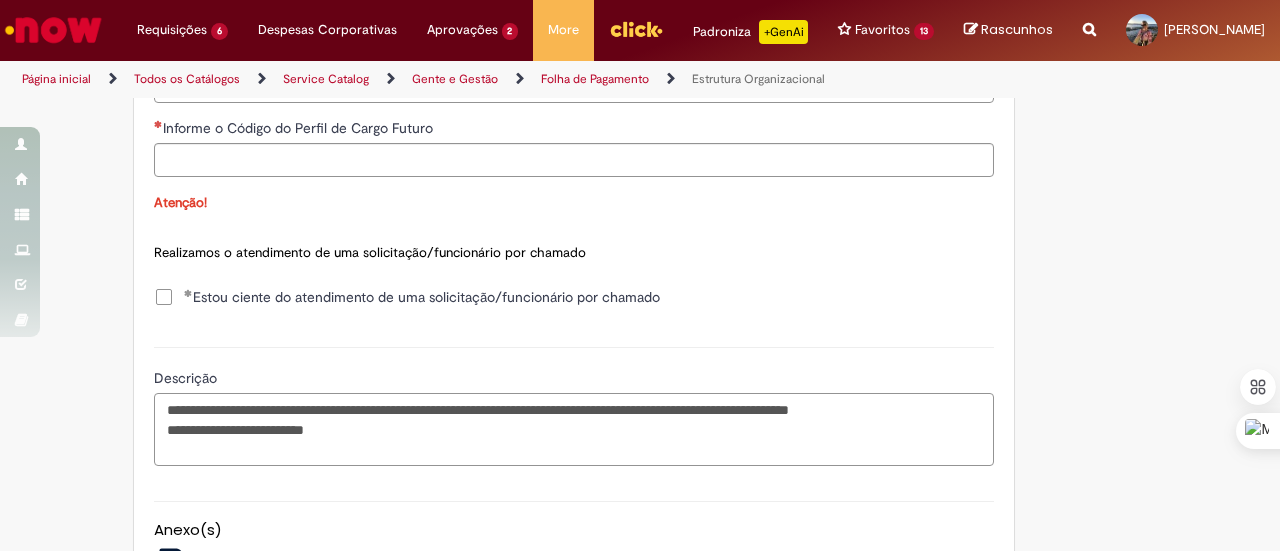 scroll, scrollTop: 1000, scrollLeft: 0, axis: vertical 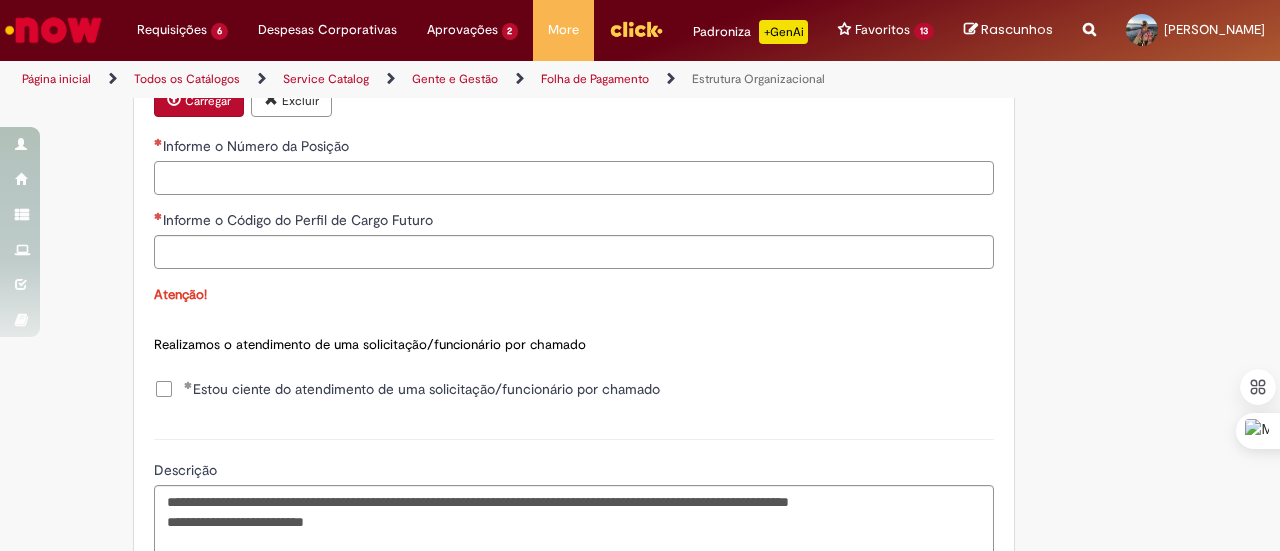 click on "Informe o Número da Posição" at bounding box center [574, 178] 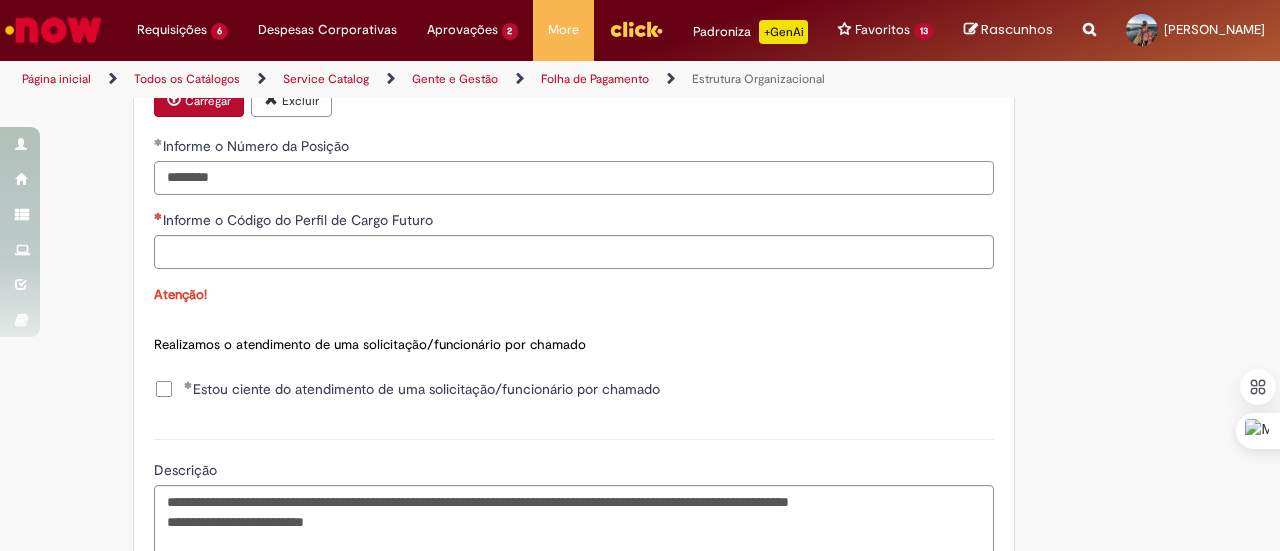 type on "********" 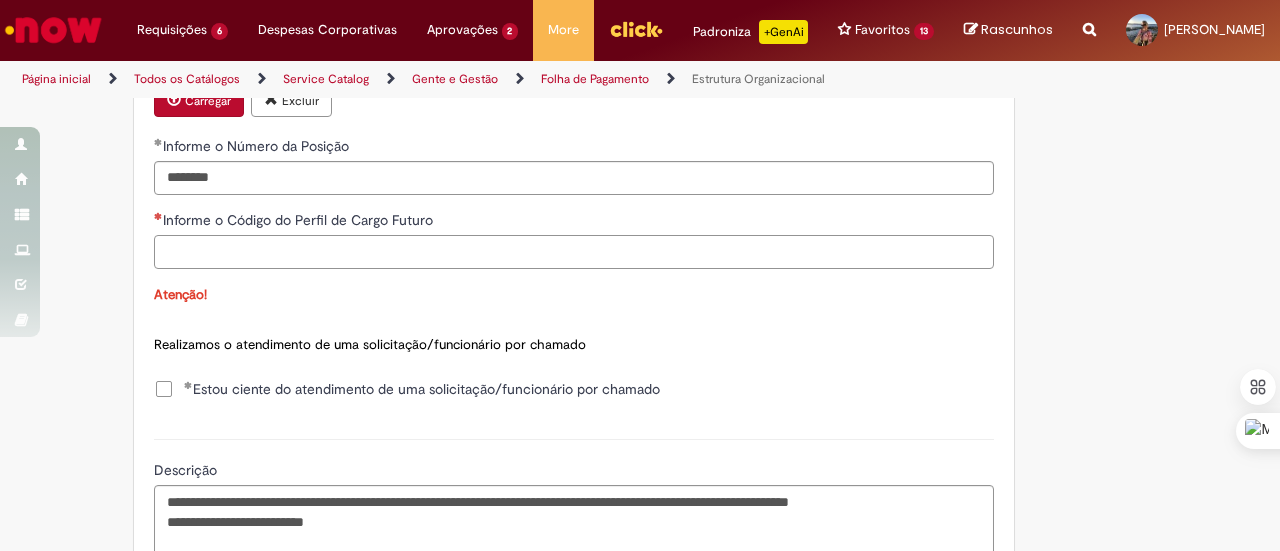 click on "Informe o Código do Perfil de Cargo Futuro" at bounding box center (574, 252) 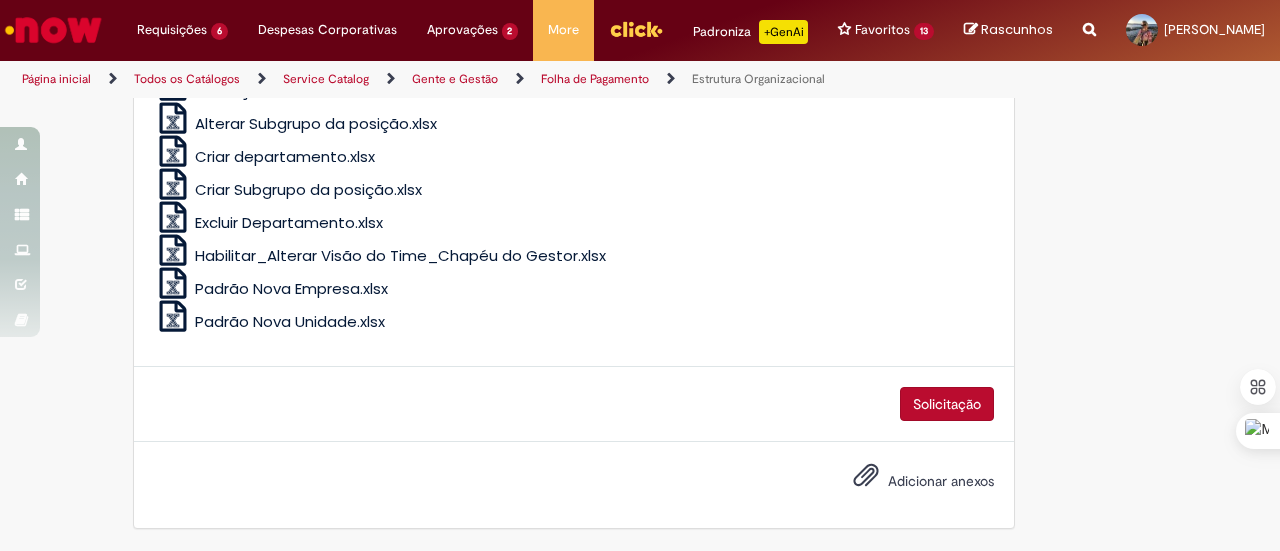scroll, scrollTop: 1606, scrollLeft: 0, axis: vertical 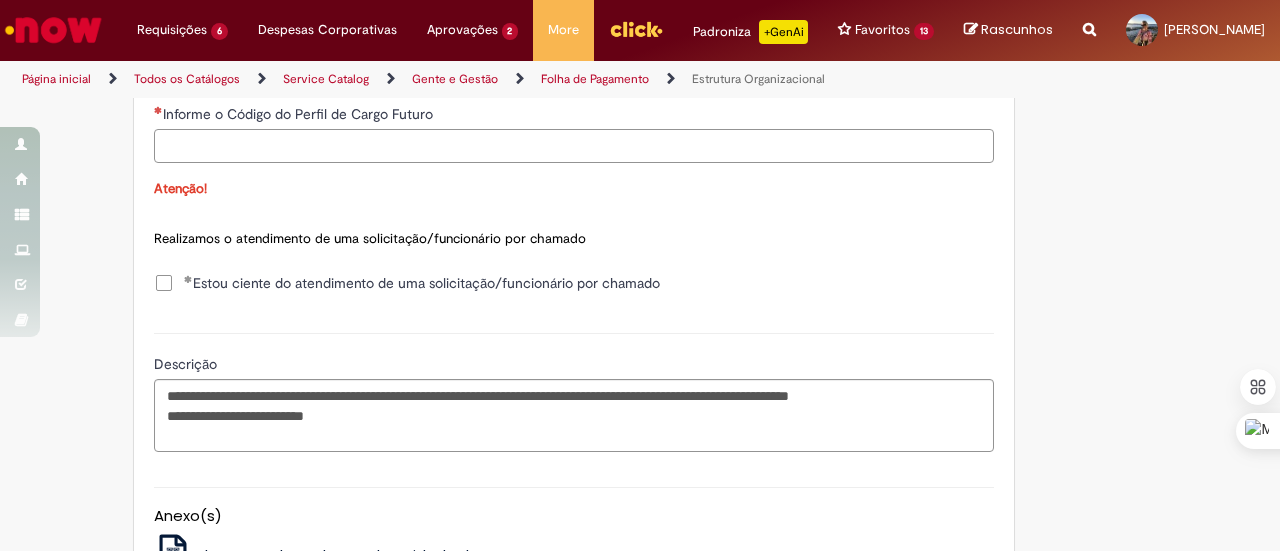 paste on "********" 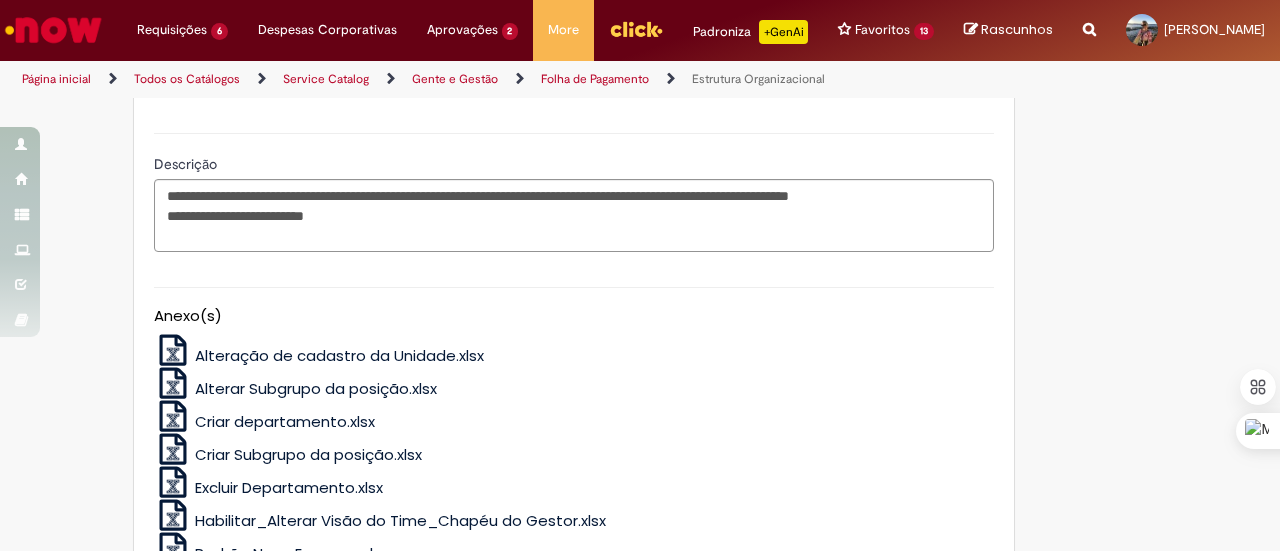 scroll, scrollTop: 1606, scrollLeft: 0, axis: vertical 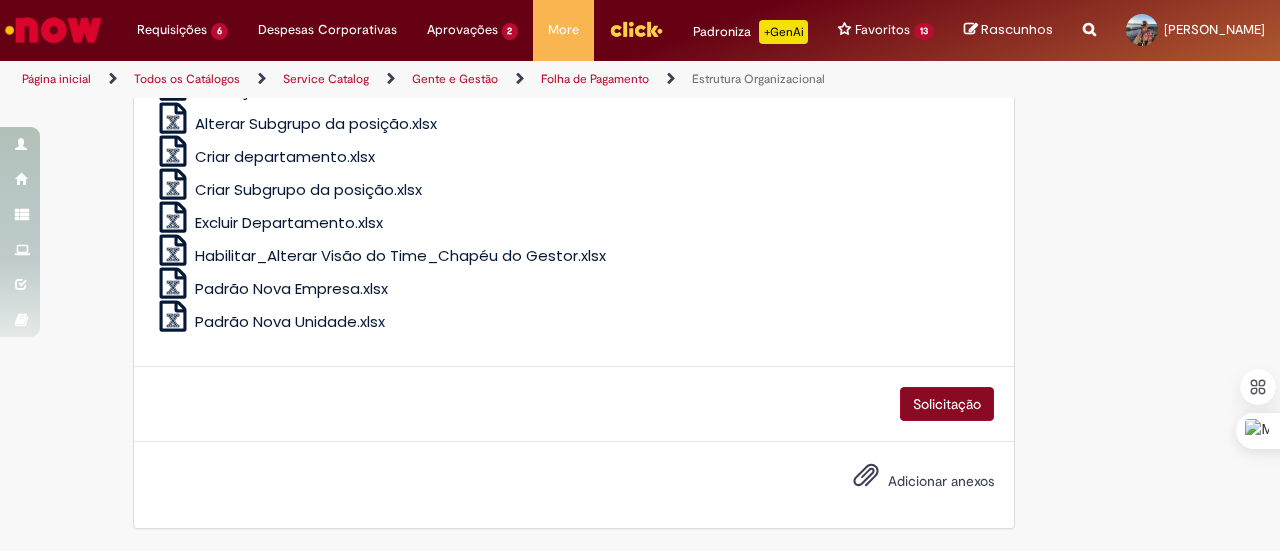 type on "********" 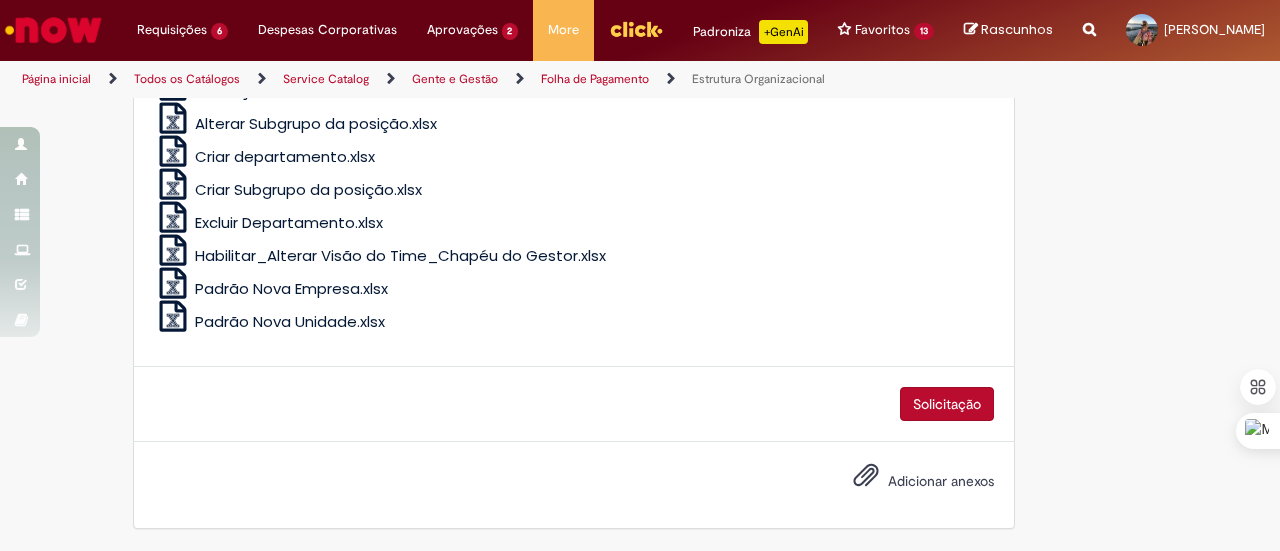 click on "Solicitação" at bounding box center (947, 404) 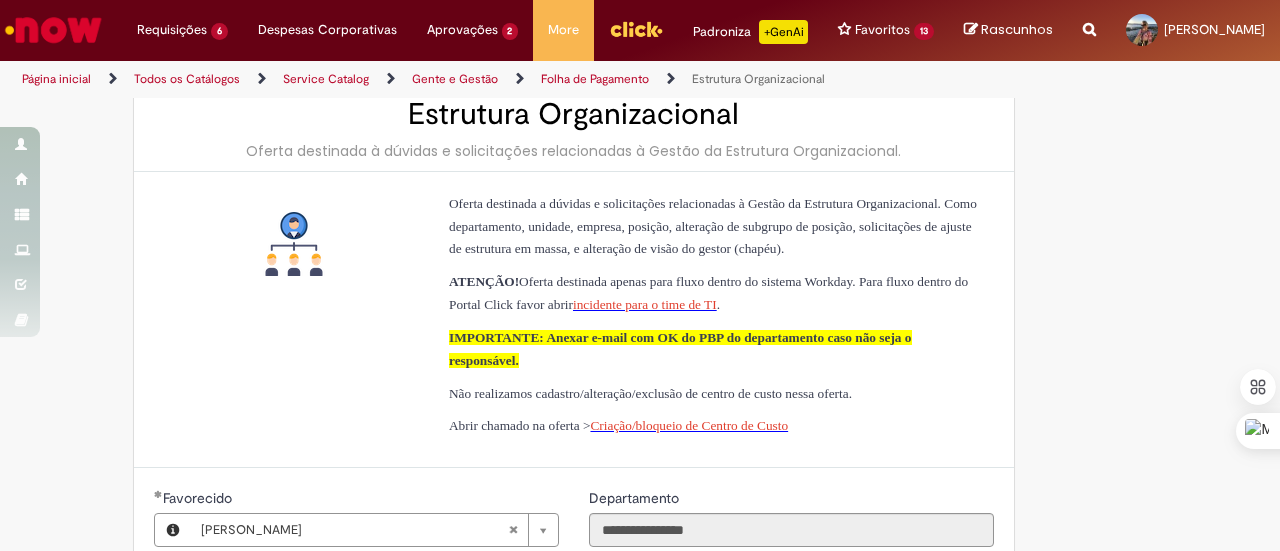 scroll, scrollTop: 0, scrollLeft: 0, axis: both 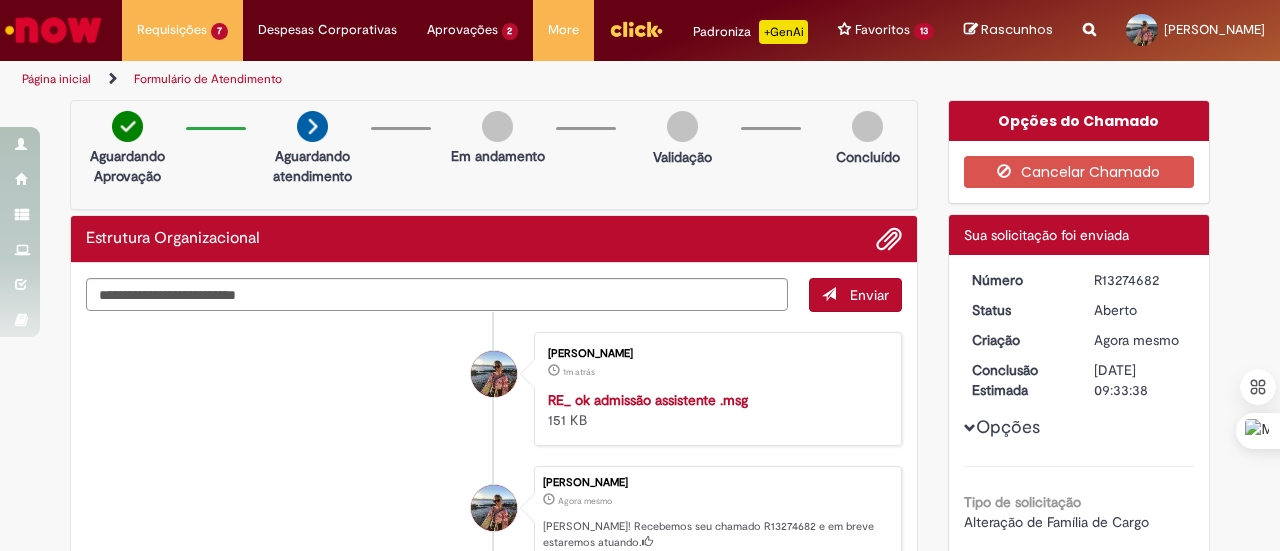 drag, startPoint x: 1090, startPoint y: 294, endPoint x: 1160, endPoint y: 299, distance: 70.178345 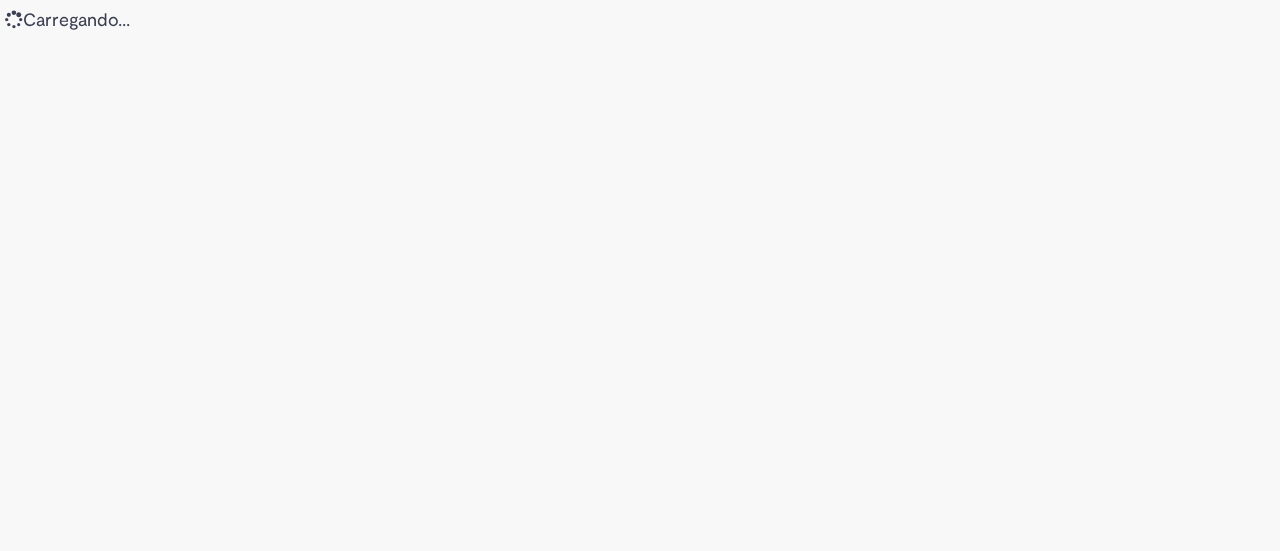 scroll, scrollTop: 0, scrollLeft: 0, axis: both 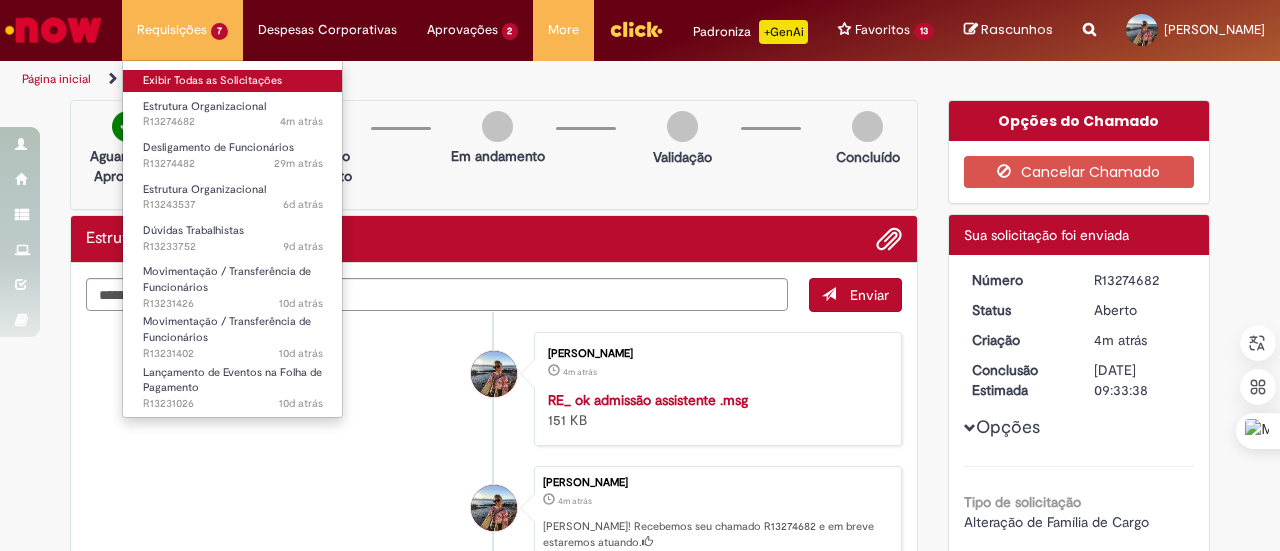 click on "Exibir Todas as Solicitações" at bounding box center [233, 81] 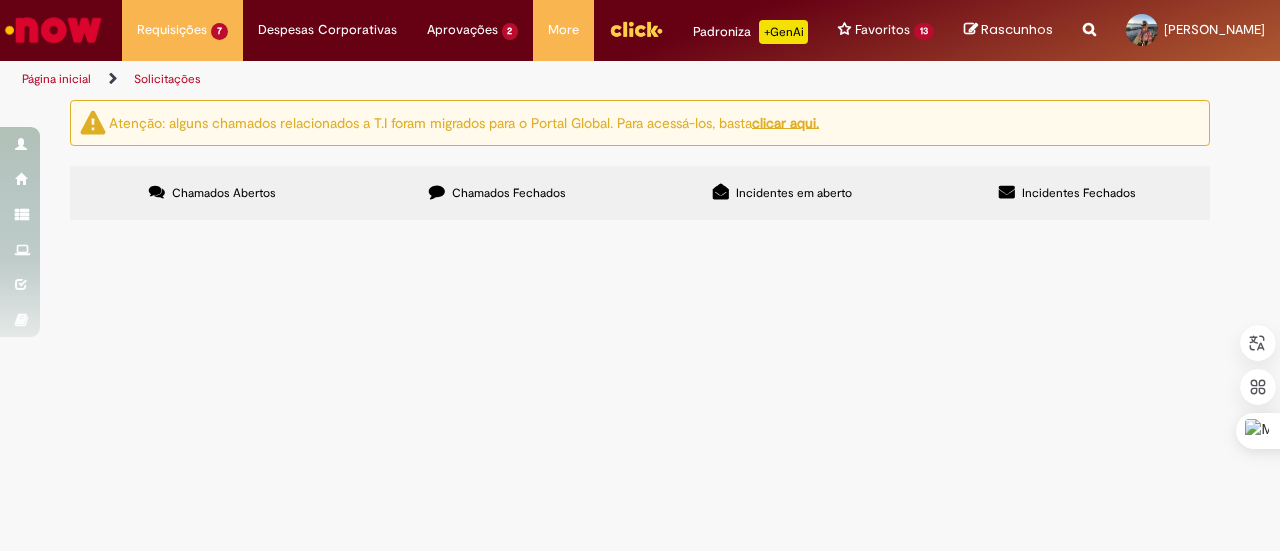 click on "Olá, tudo bem? Preciso do calculo de desligamento forçado de 99756150 - [PERSON_NAME] em 01/09. Obrigada!" at bounding box center (0, 0) 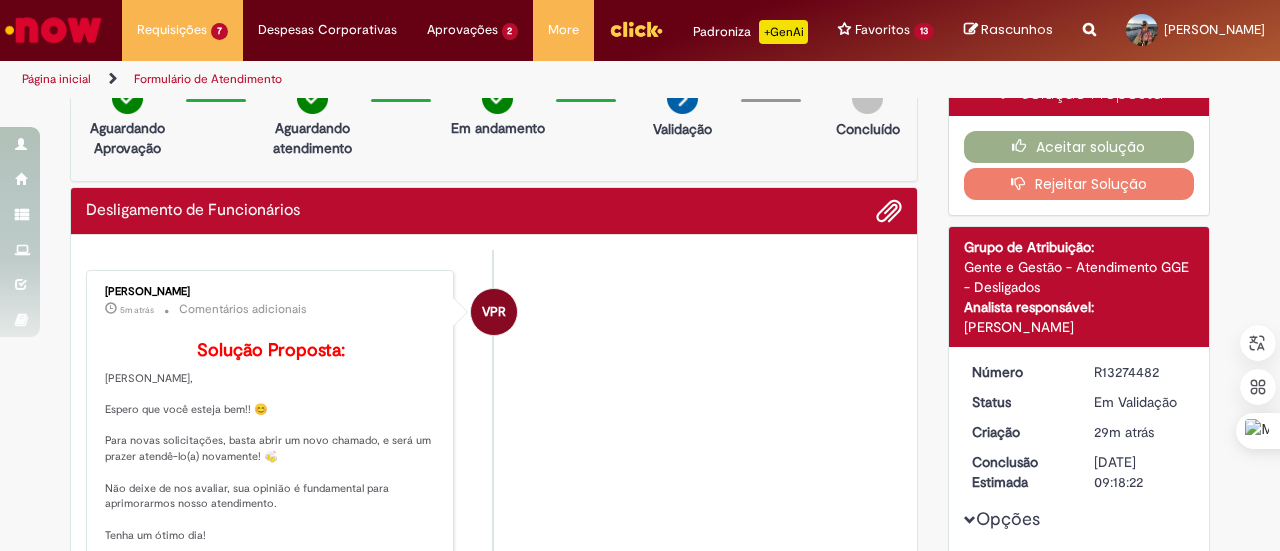 scroll, scrollTop: 0, scrollLeft: 0, axis: both 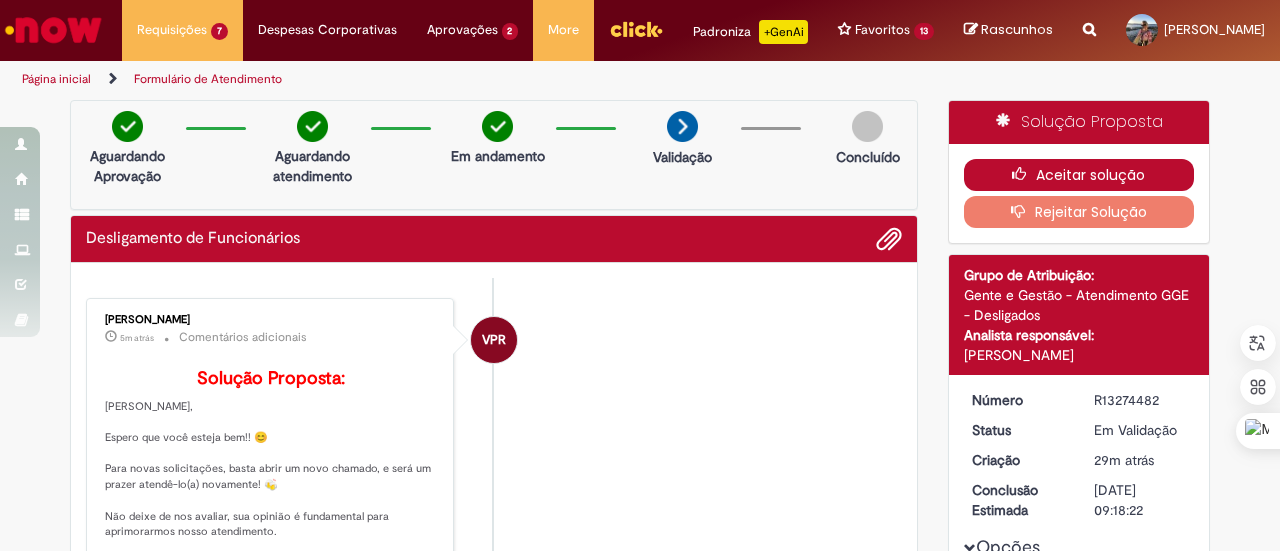 click at bounding box center [1024, 174] 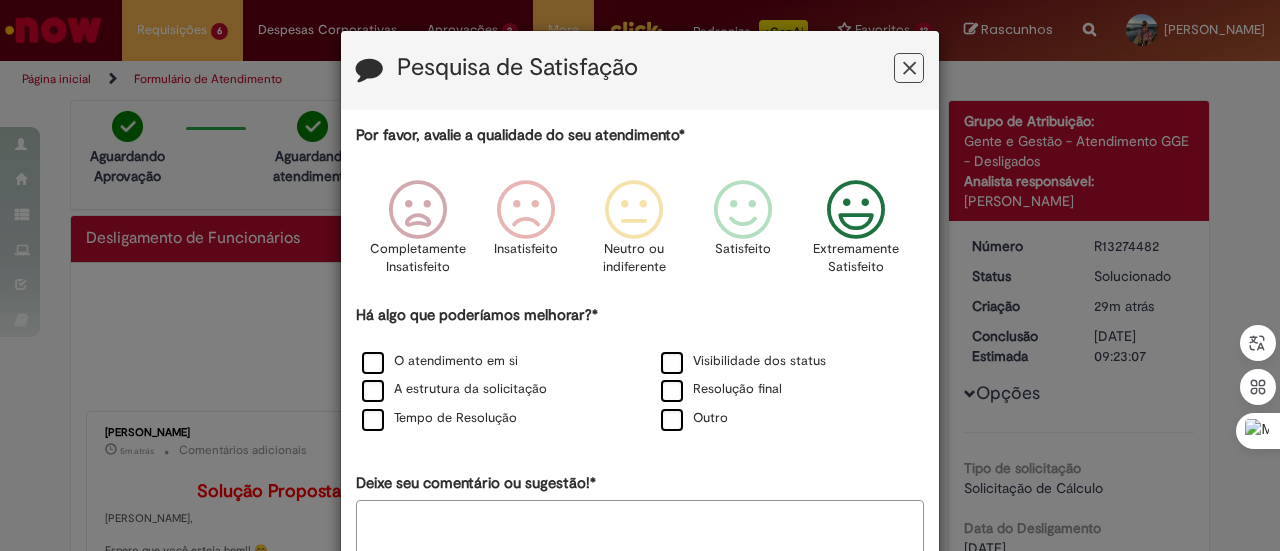 click at bounding box center (856, 210) 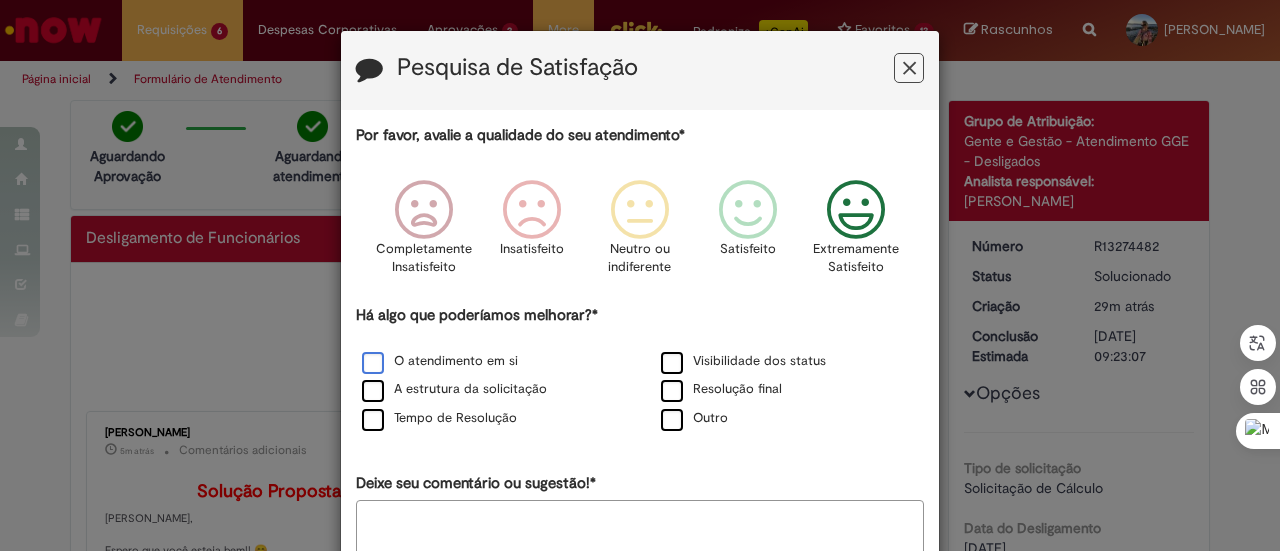 click on "O atendimento em si" at bounding box center (440, 361) 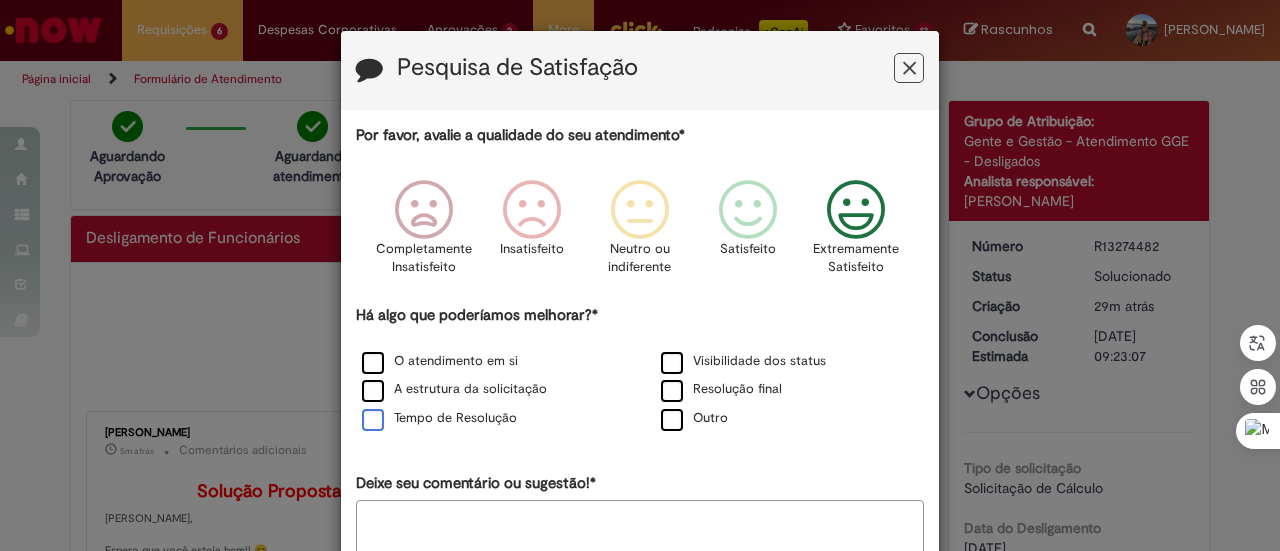 click on "Tempo de Resolução" at bounding box center [439, 418] 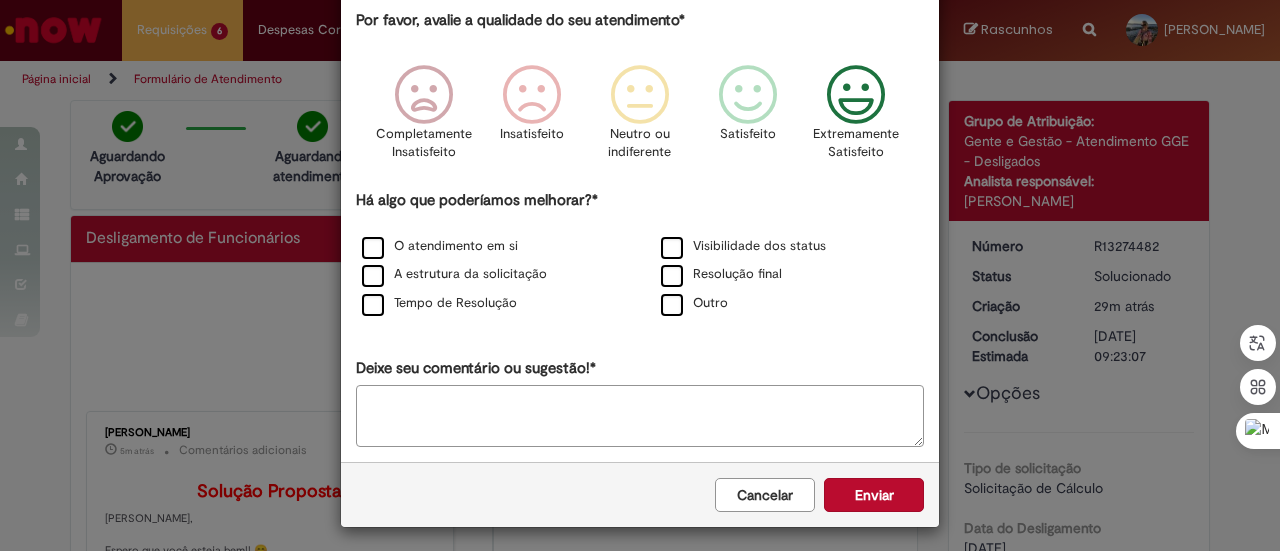 scroll, scrollTop: 119, scrollLeft: 0, axis: vertical 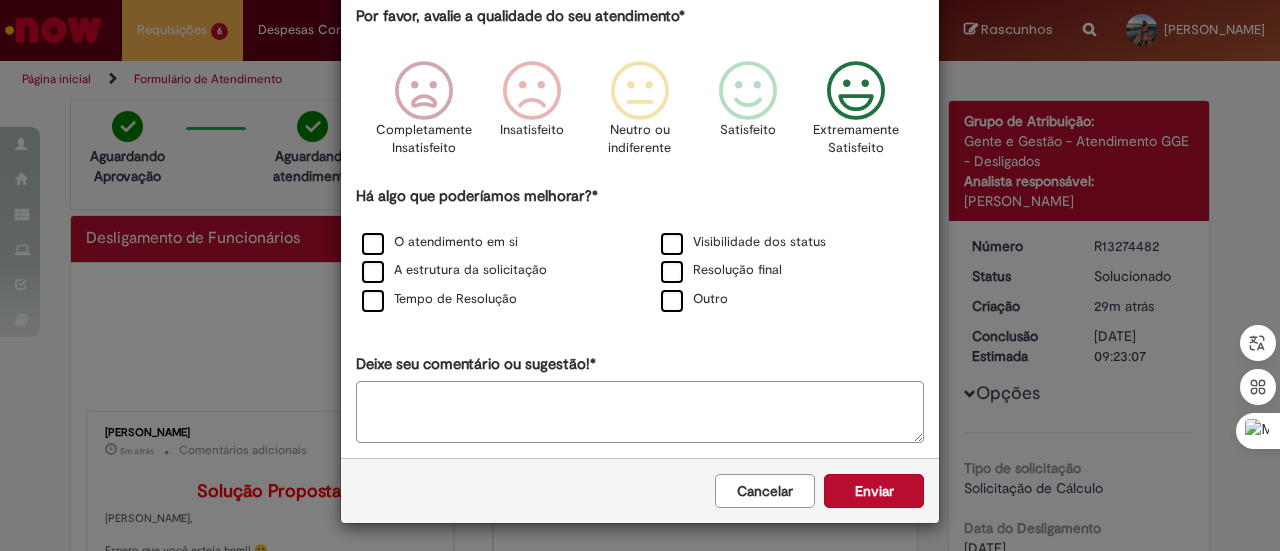 click on "Deixe seu comentário ou sugestão!*" at bounding box center (640, 412) 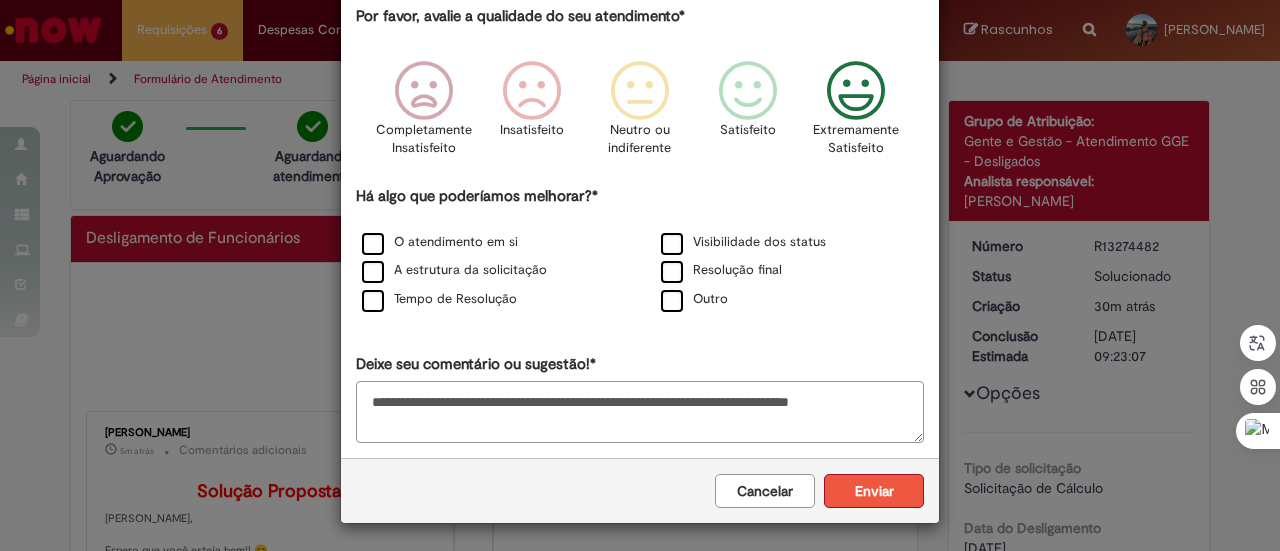 type on "**********" 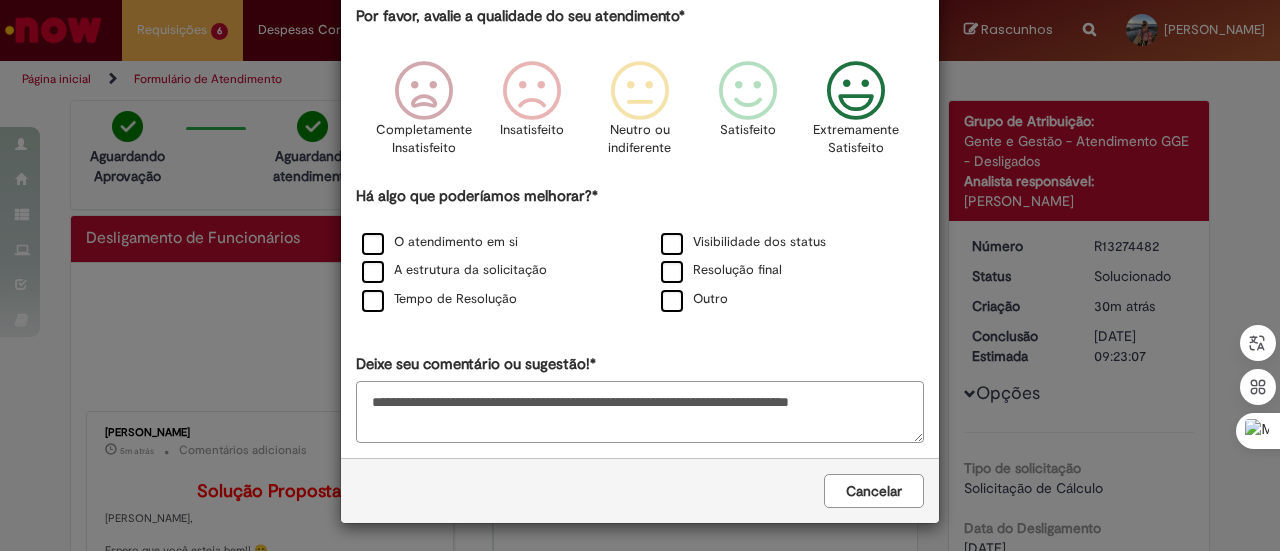 scroll, scrollTop: 0, scrollLeft: 0, axis: both 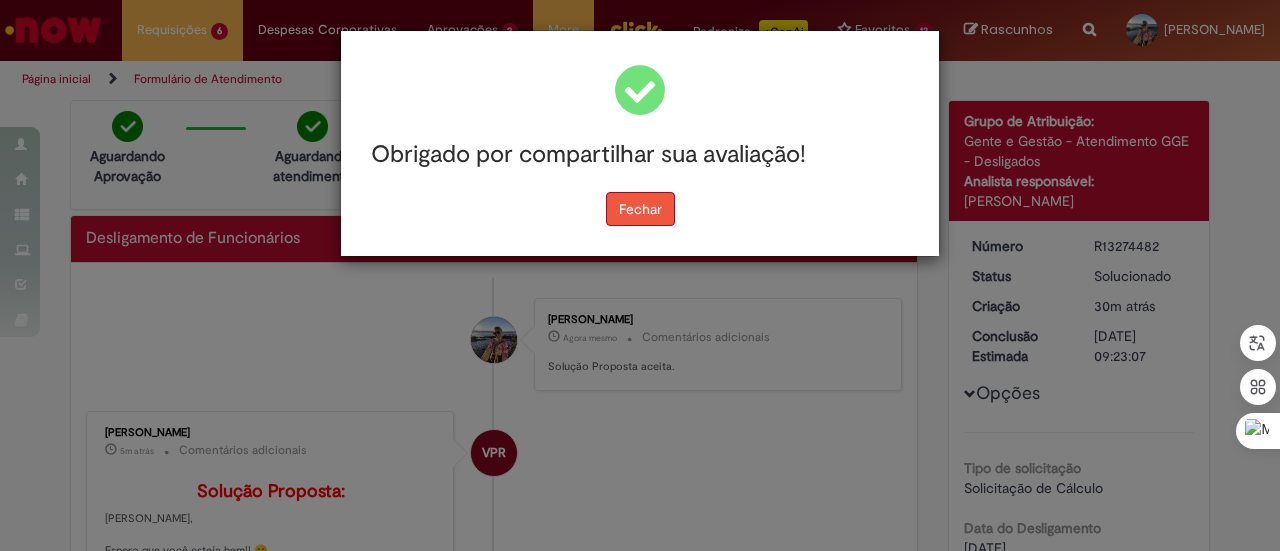 click on "Fechar" at bounding box center [640, 209] 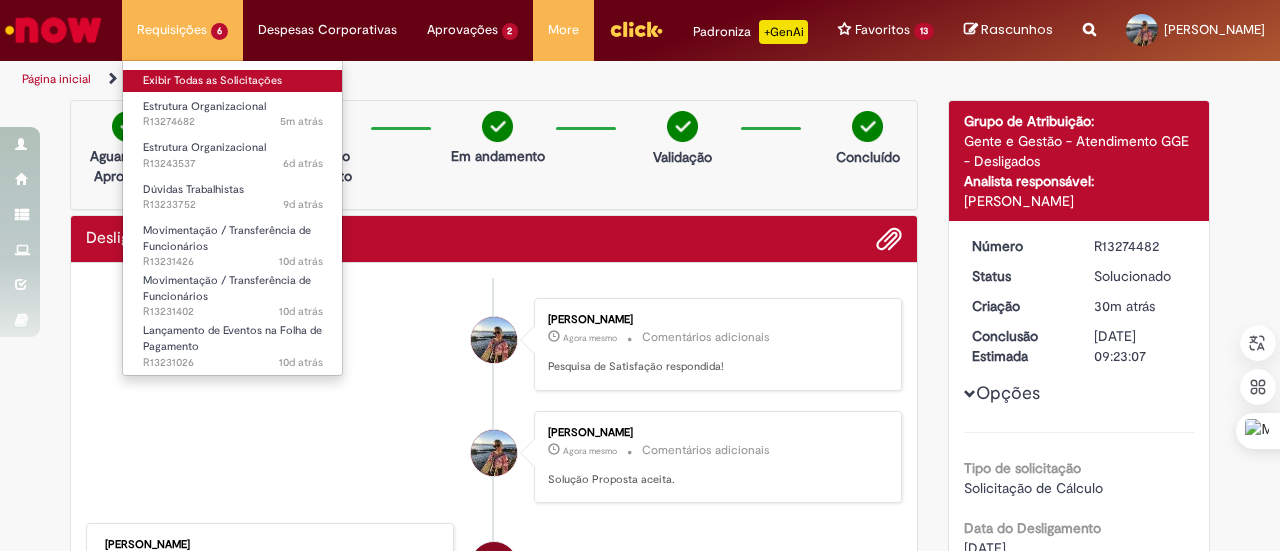 click on "Exibir Todas as Solicitações" at bounding box center (233, 81) 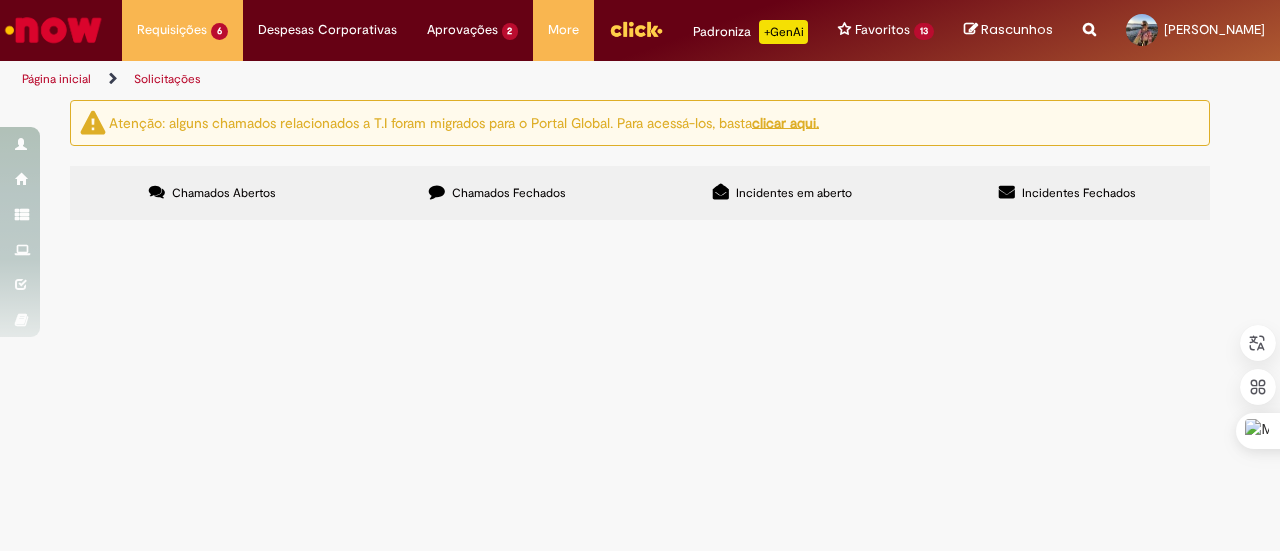 scroll, scrollTop: 200, scrollLeft: 0, axis: vertical 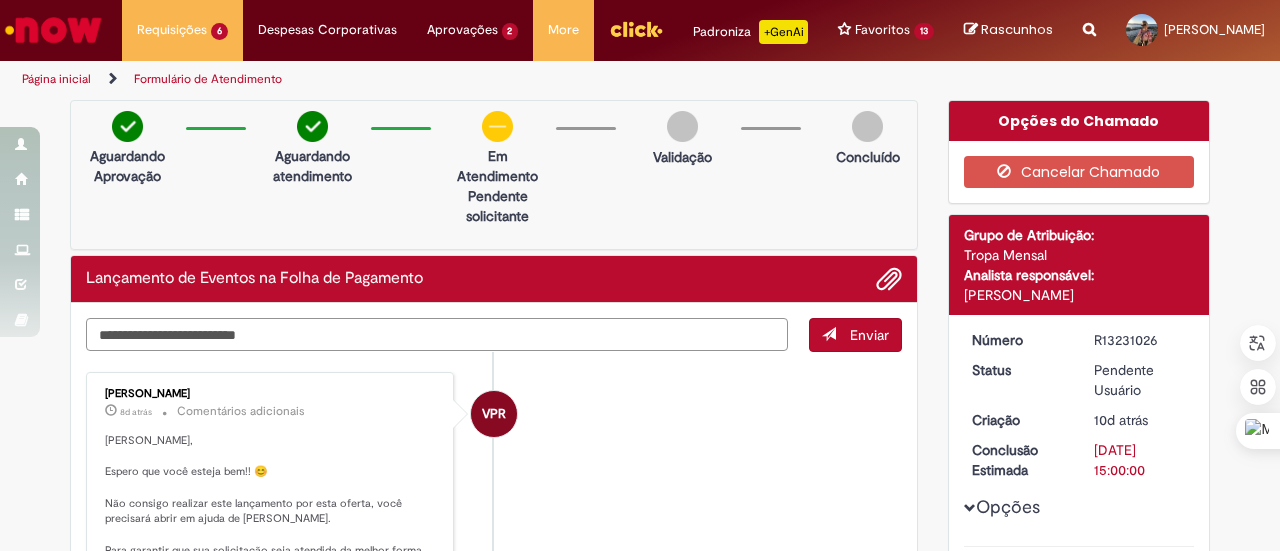 click at bounding box center [437, 334] 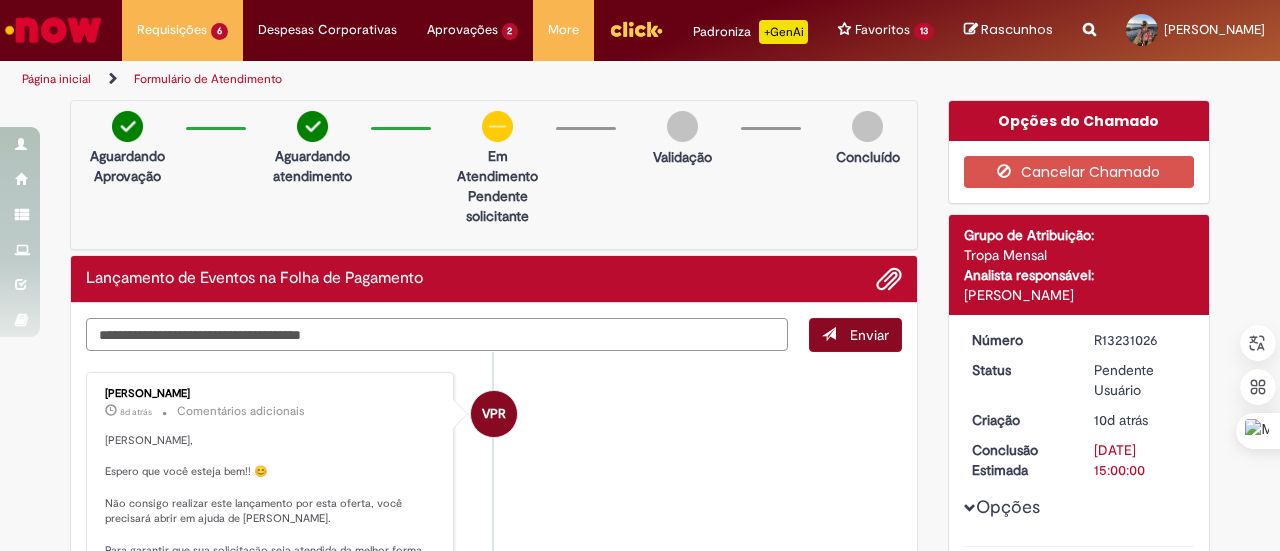 type on "**********" 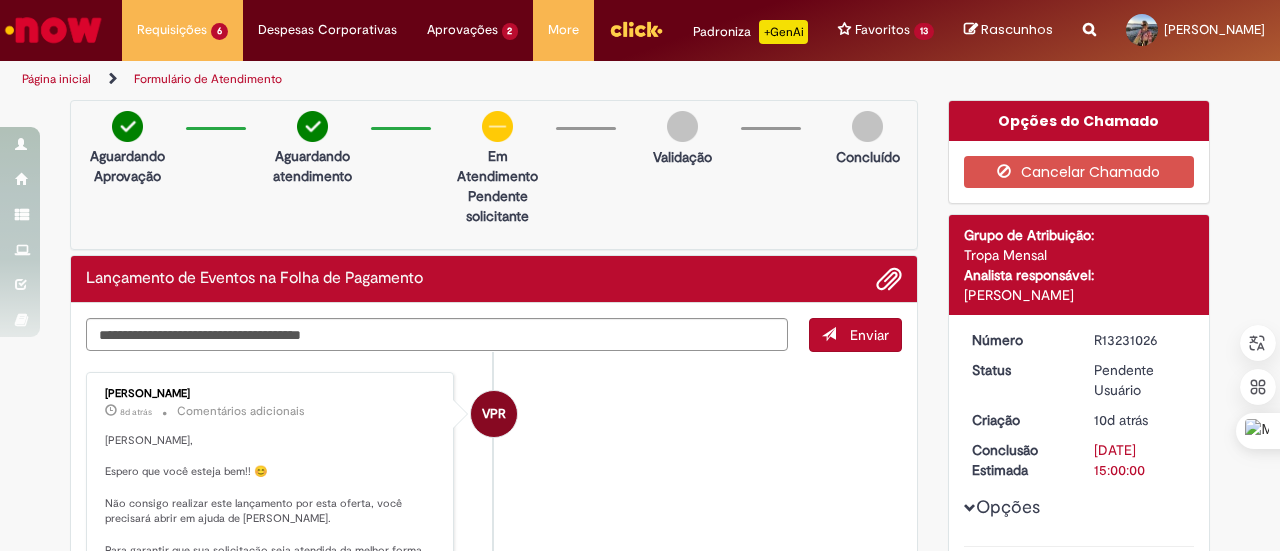 click on "Enviar" at bounding box center [869, 335] 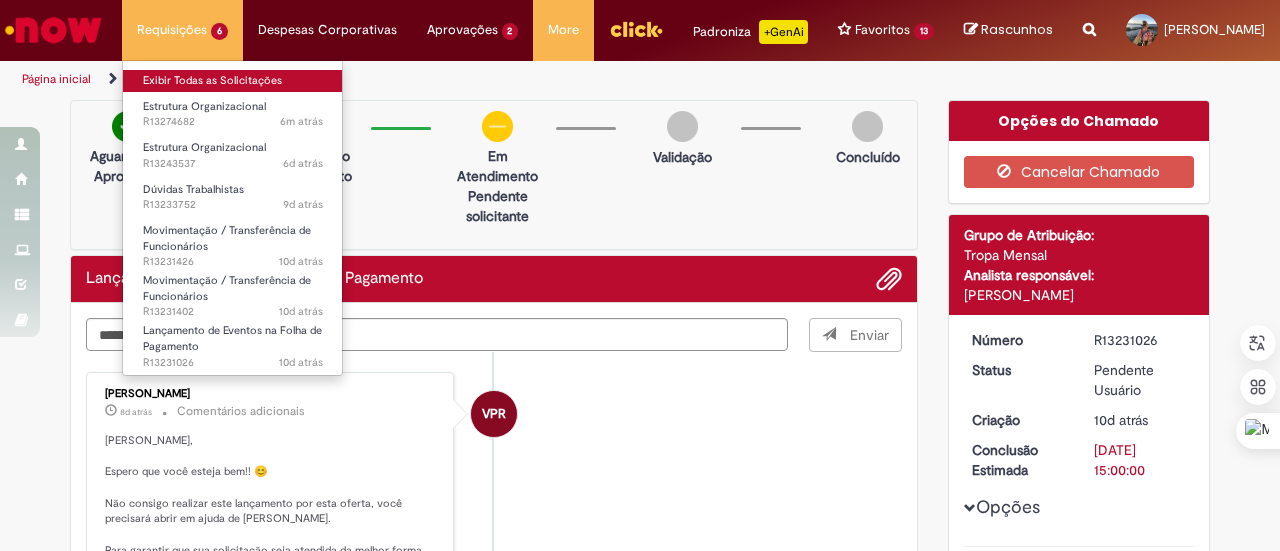 click on "Exibir Todas as Solicitações" at bounding box center (233, 81) 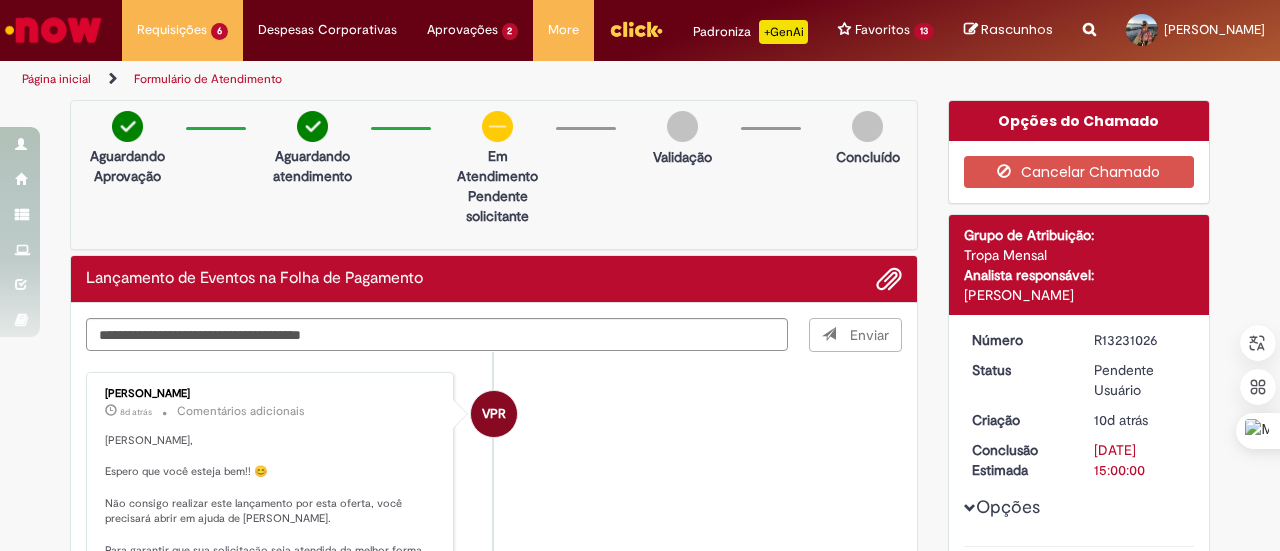 type 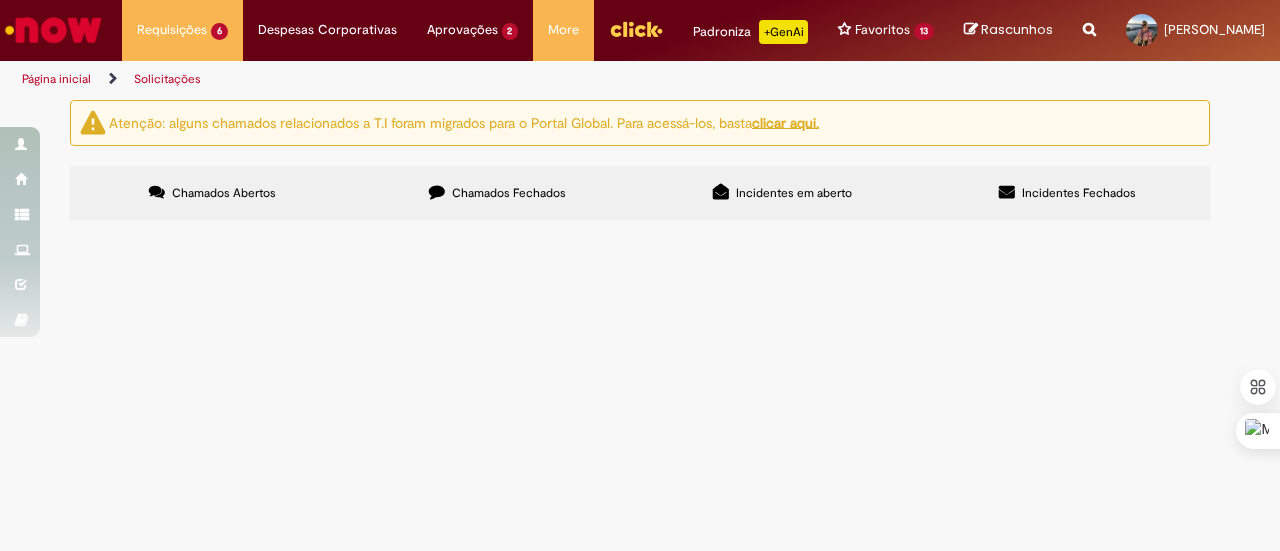 scroll, scrollTop: 0, scrollLeft: 0, axis: both 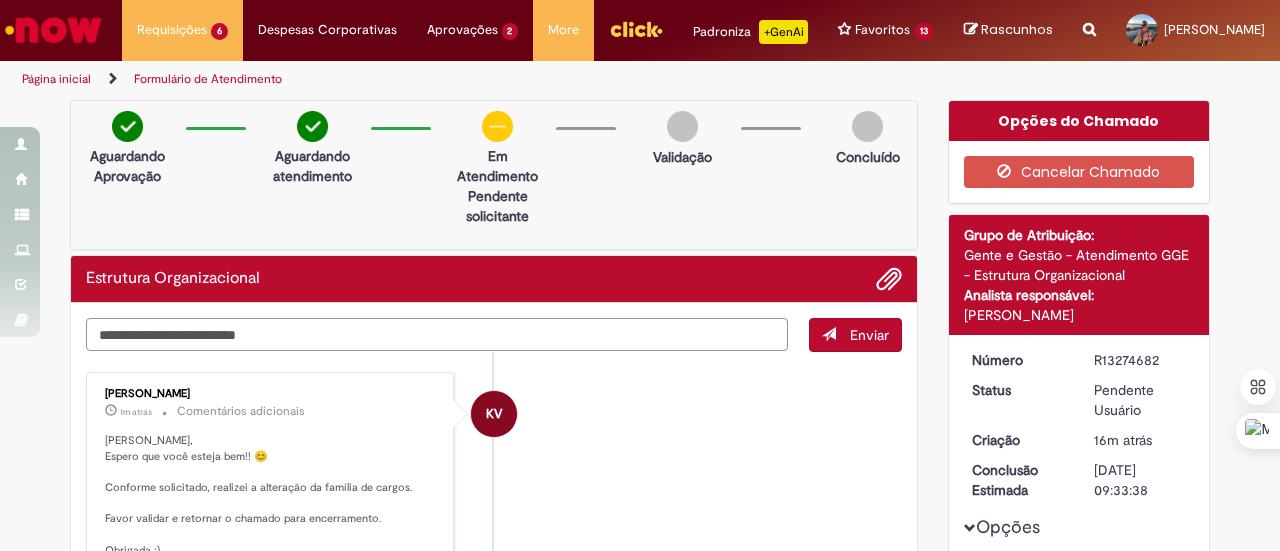 click at bounding box center [437, 334] 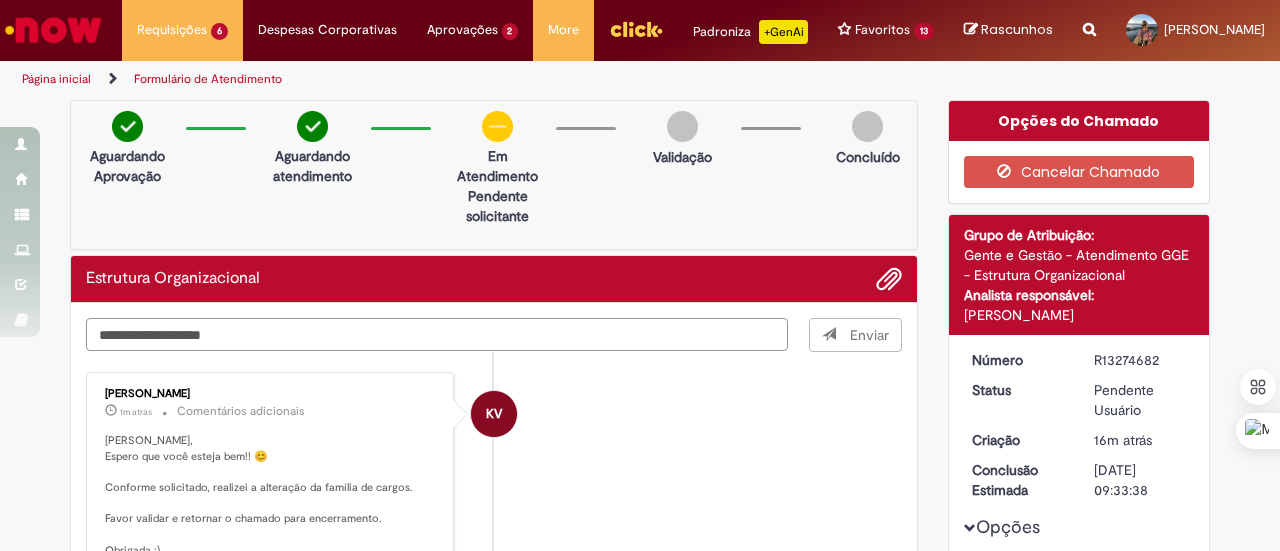 type on "**********" 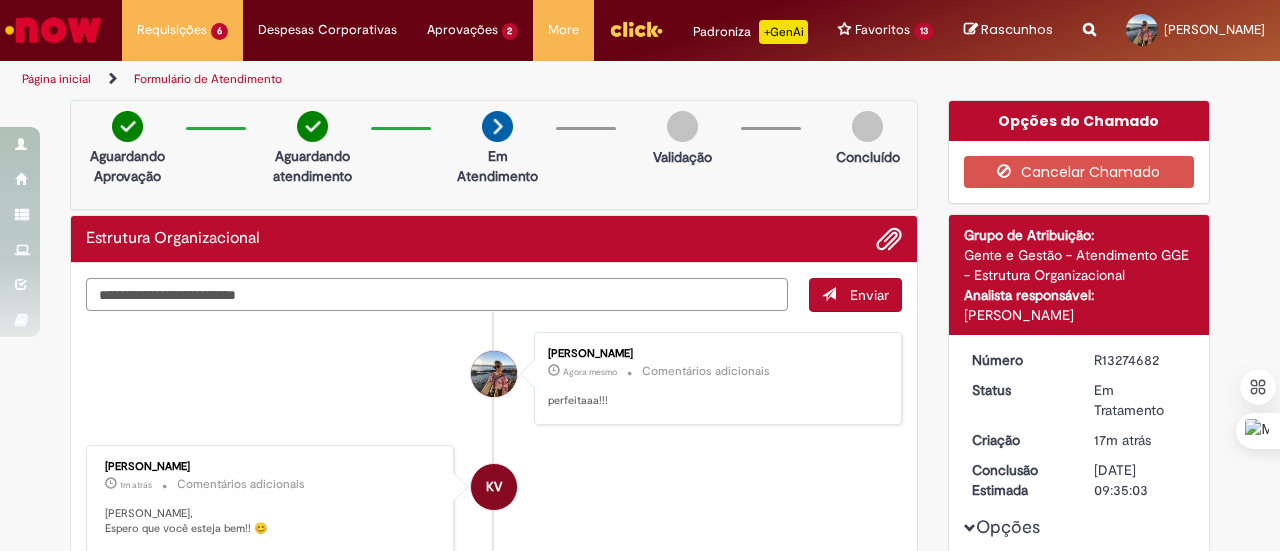 click at bounding box center [437, 294] 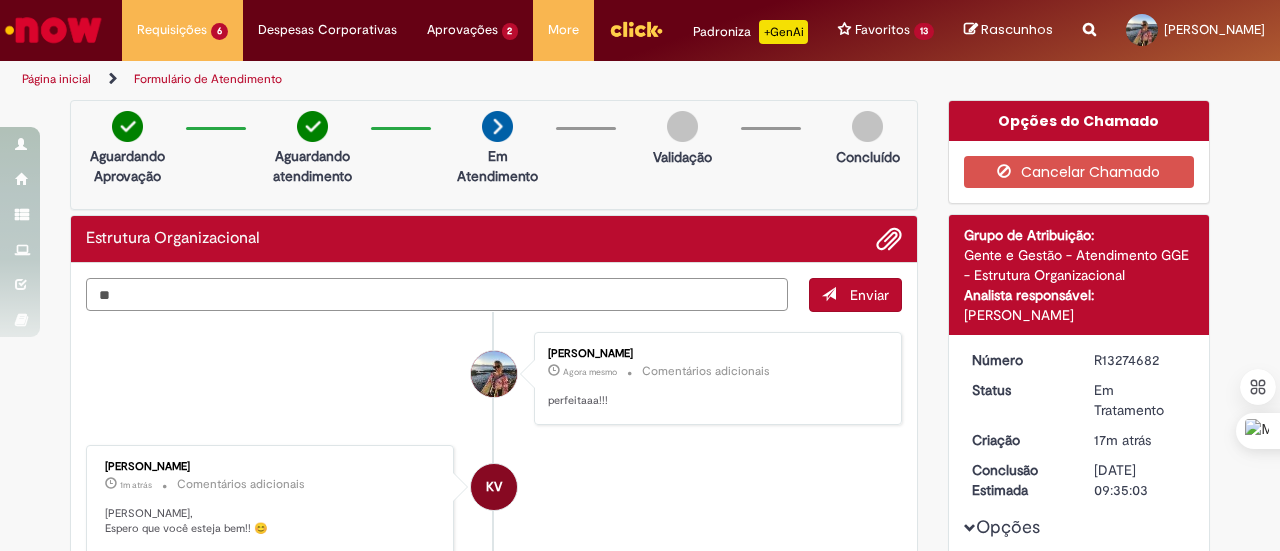 type on "*" 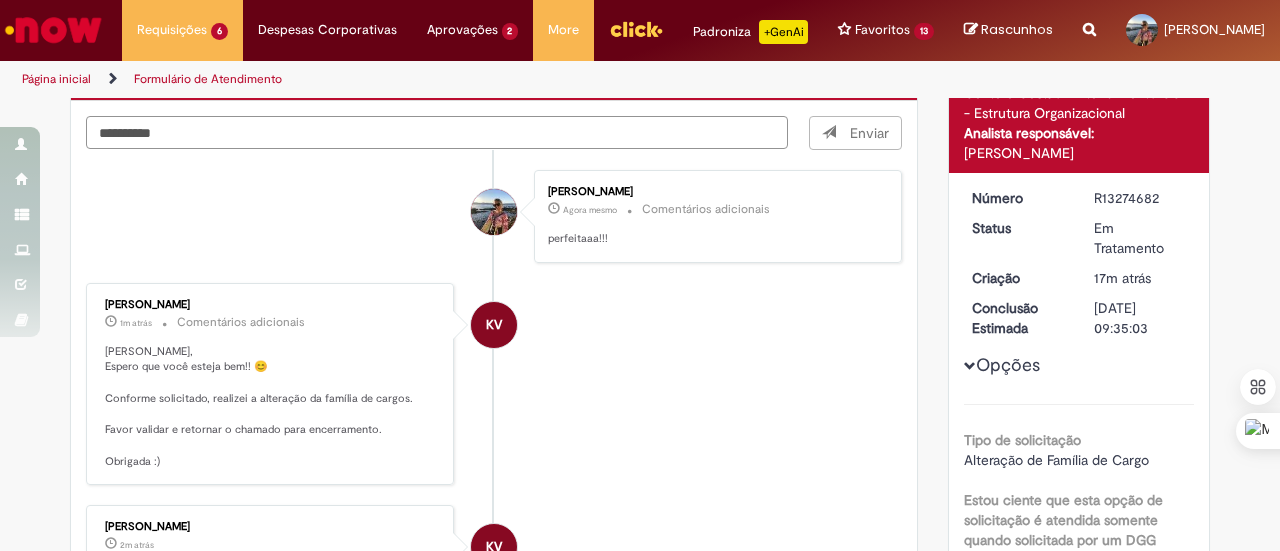 scroll, scrollTop: 400, scrollLeft: 0, axis: vertical 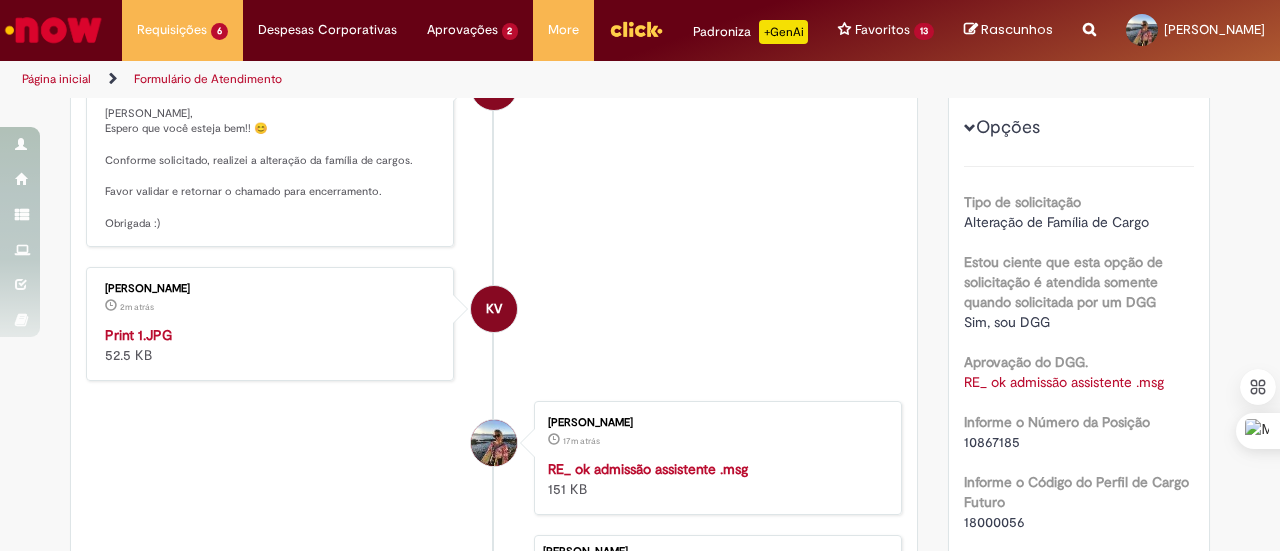 type on "**********" 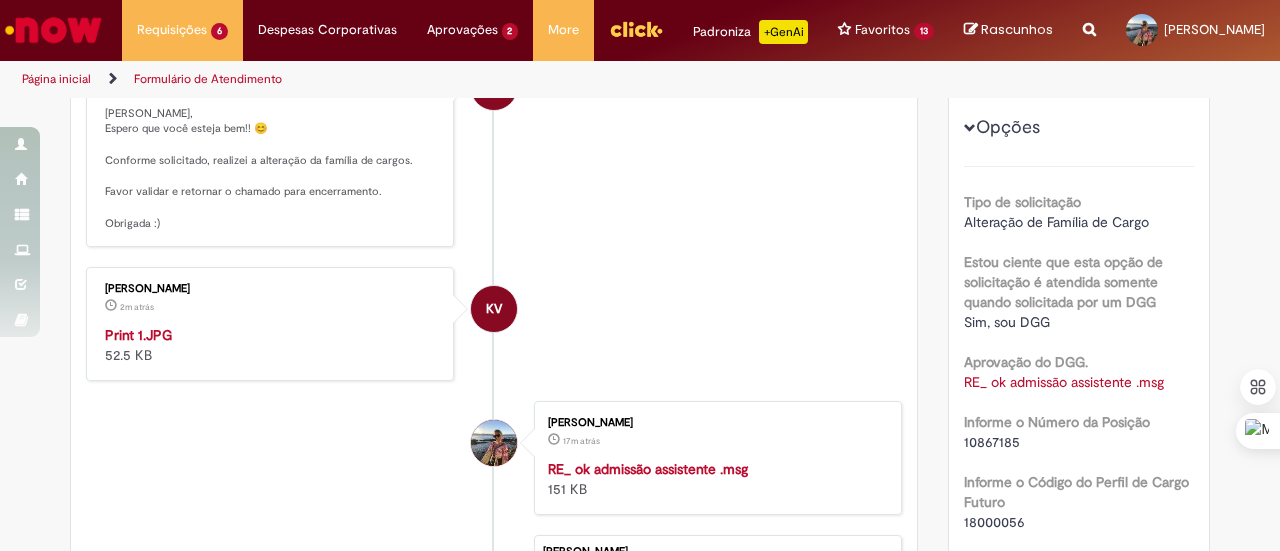 type 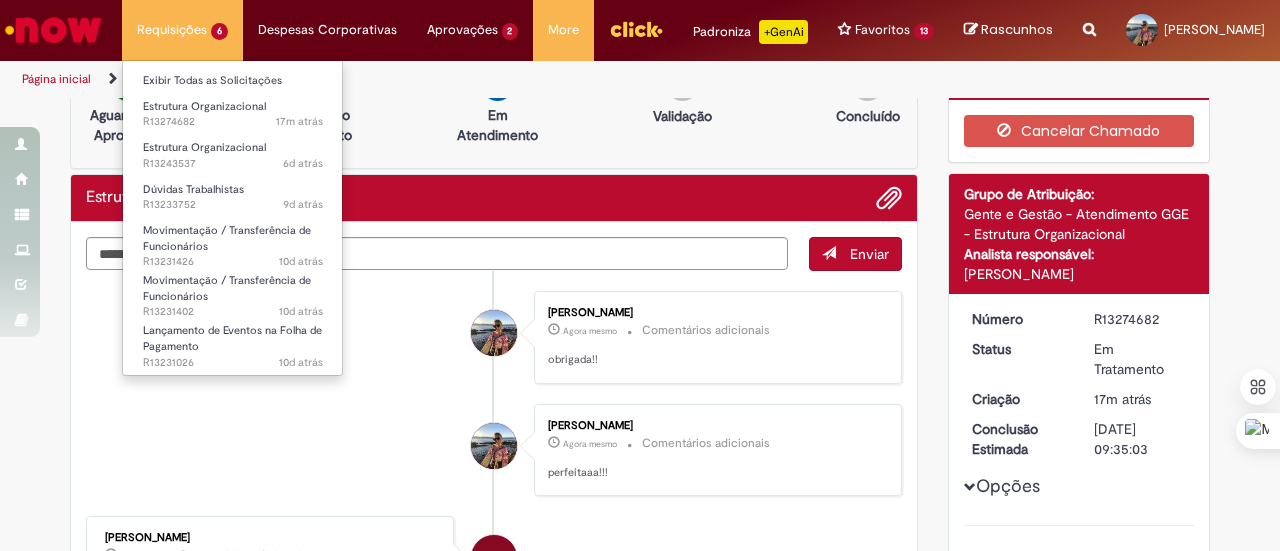scroll, scrollTop: 0, scrollLeft: 0, axis: both 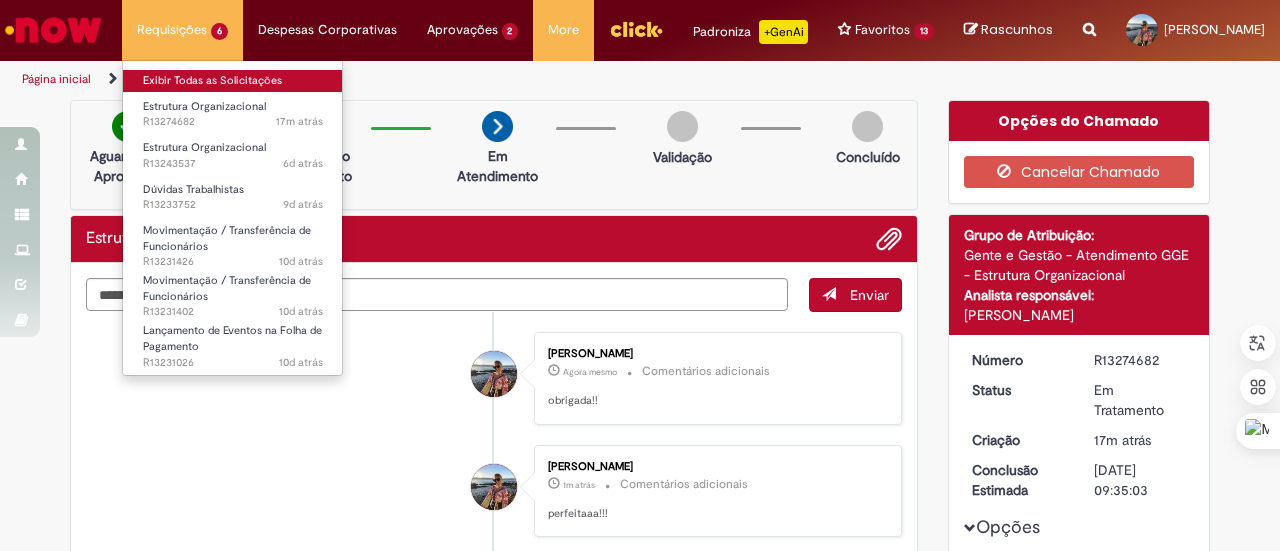 click on "Exibir Todas as Solicitações" at bounding box center (233, 81) 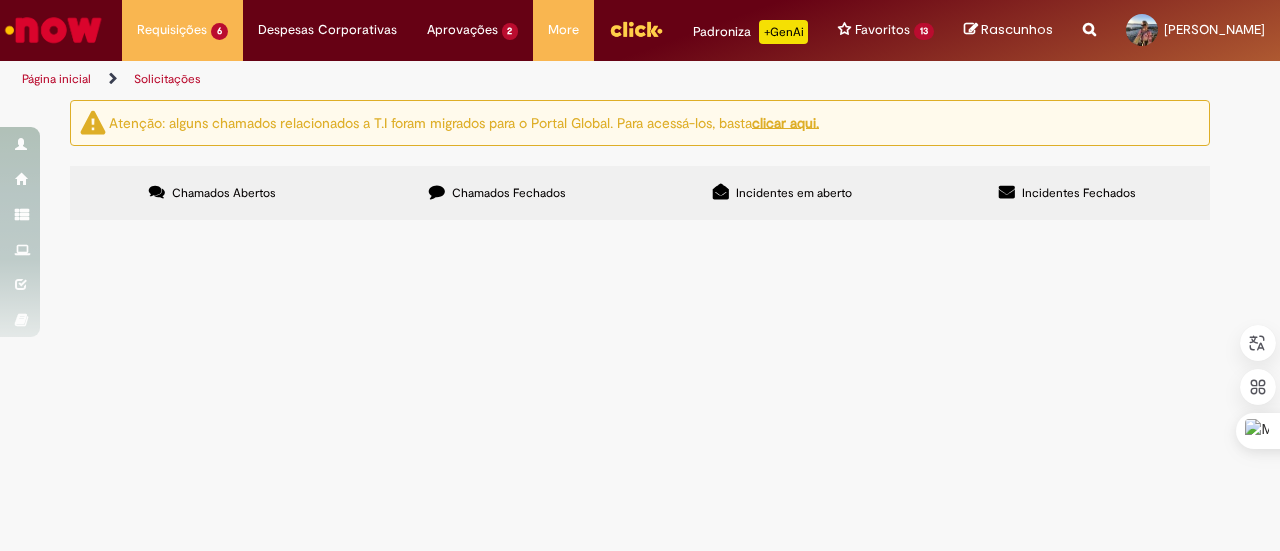 click on "Olá, tudo bem? Precisamos ajustar a posição de analista para assistente para seguirmos com a admissão. obrigada!" at bounding box center (0, 0) 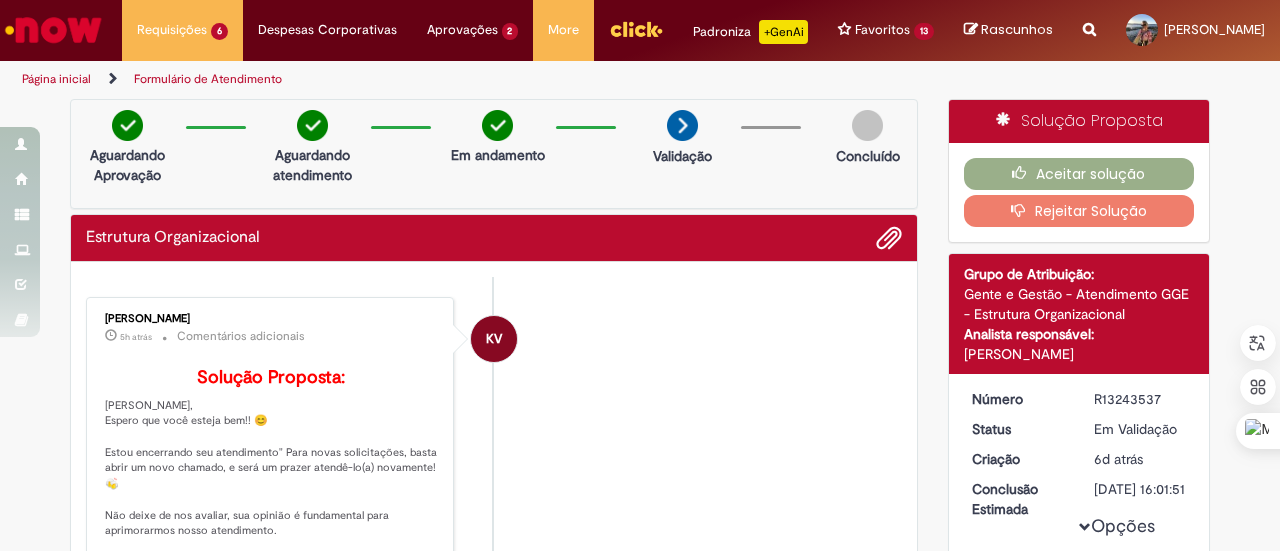 scroll, scrollTop: 0, scrollLeft: 0, axis: both 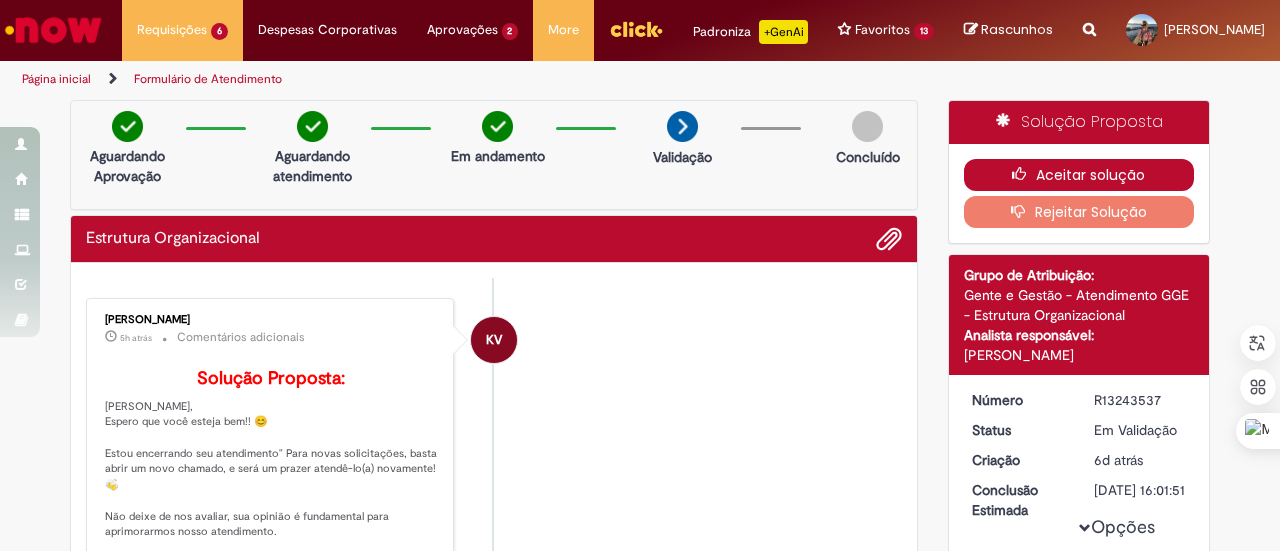 click at bounding box center (1024, 174) 